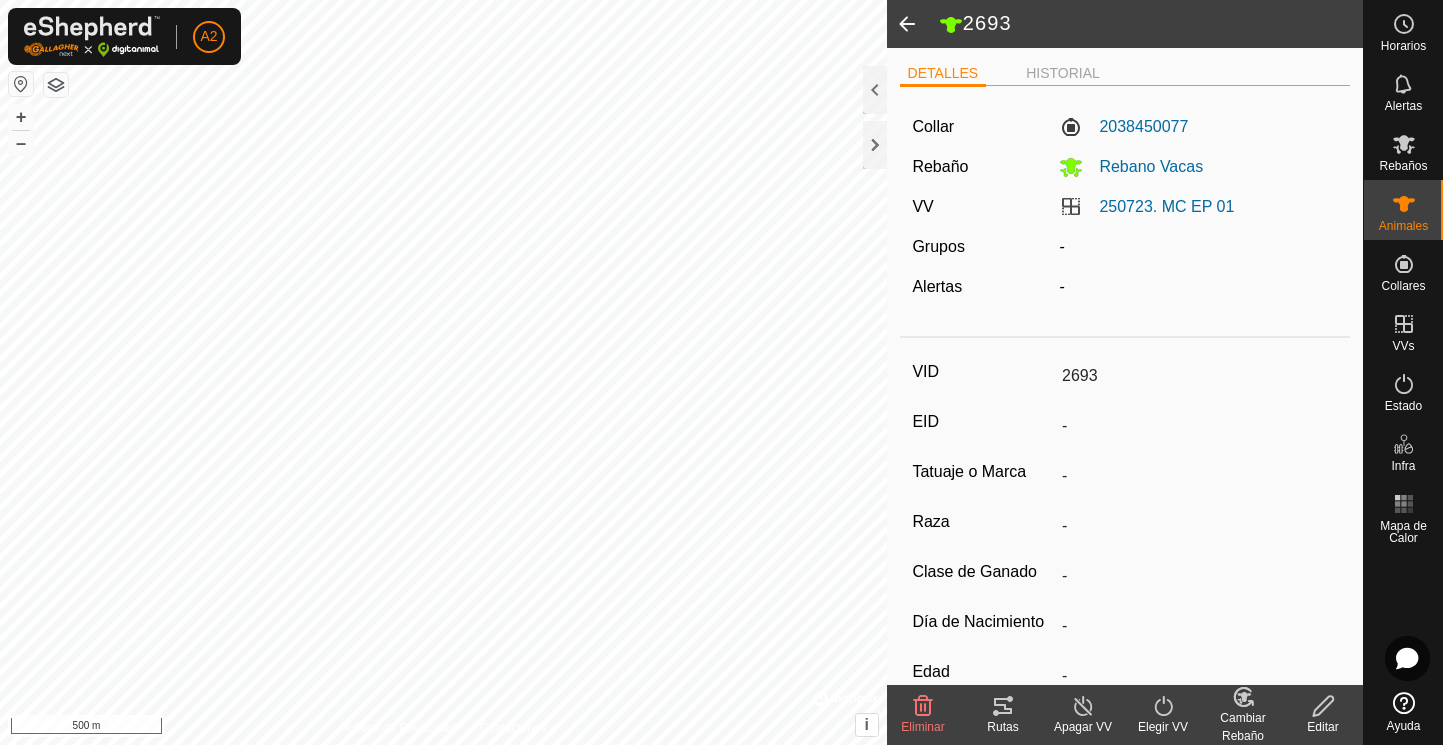 scroll, scrollTop: 0, scrollLeft: 0, axis: both 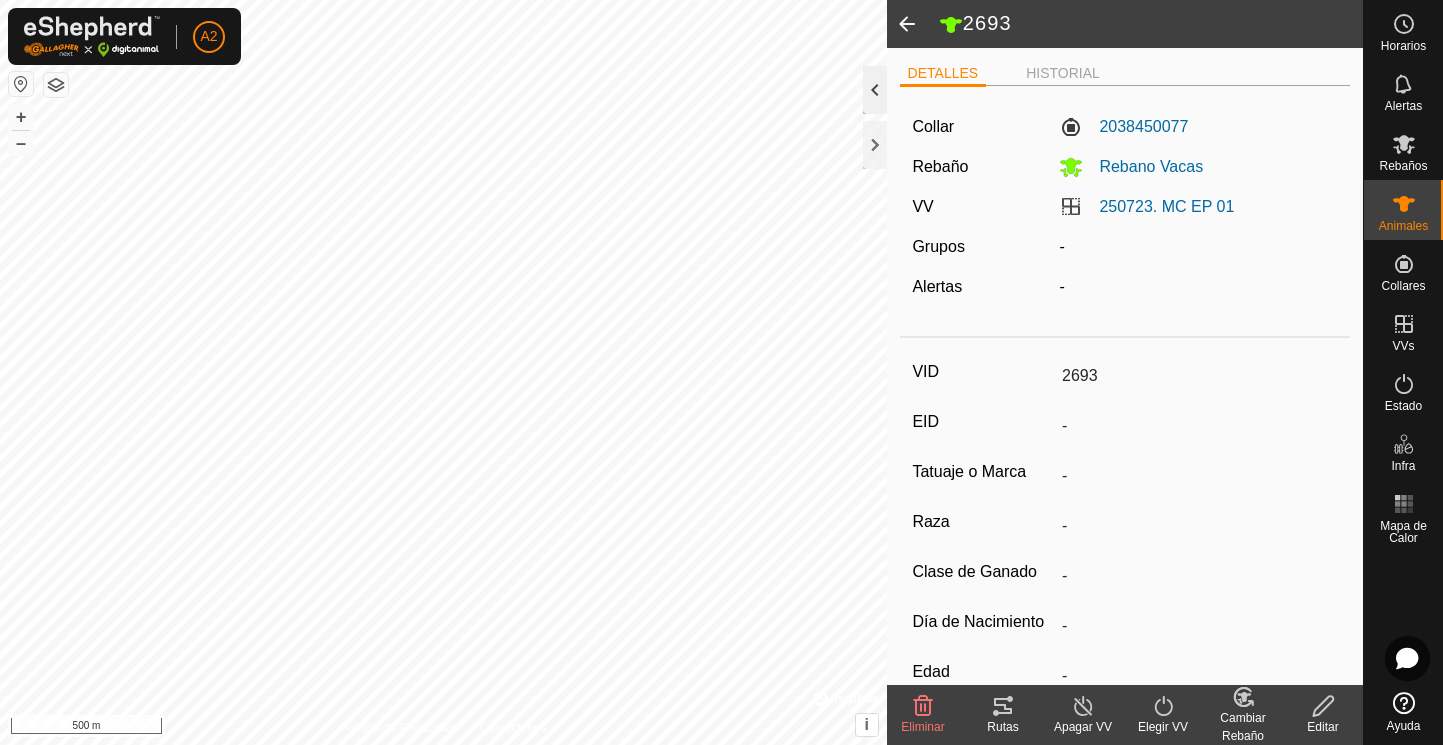 click 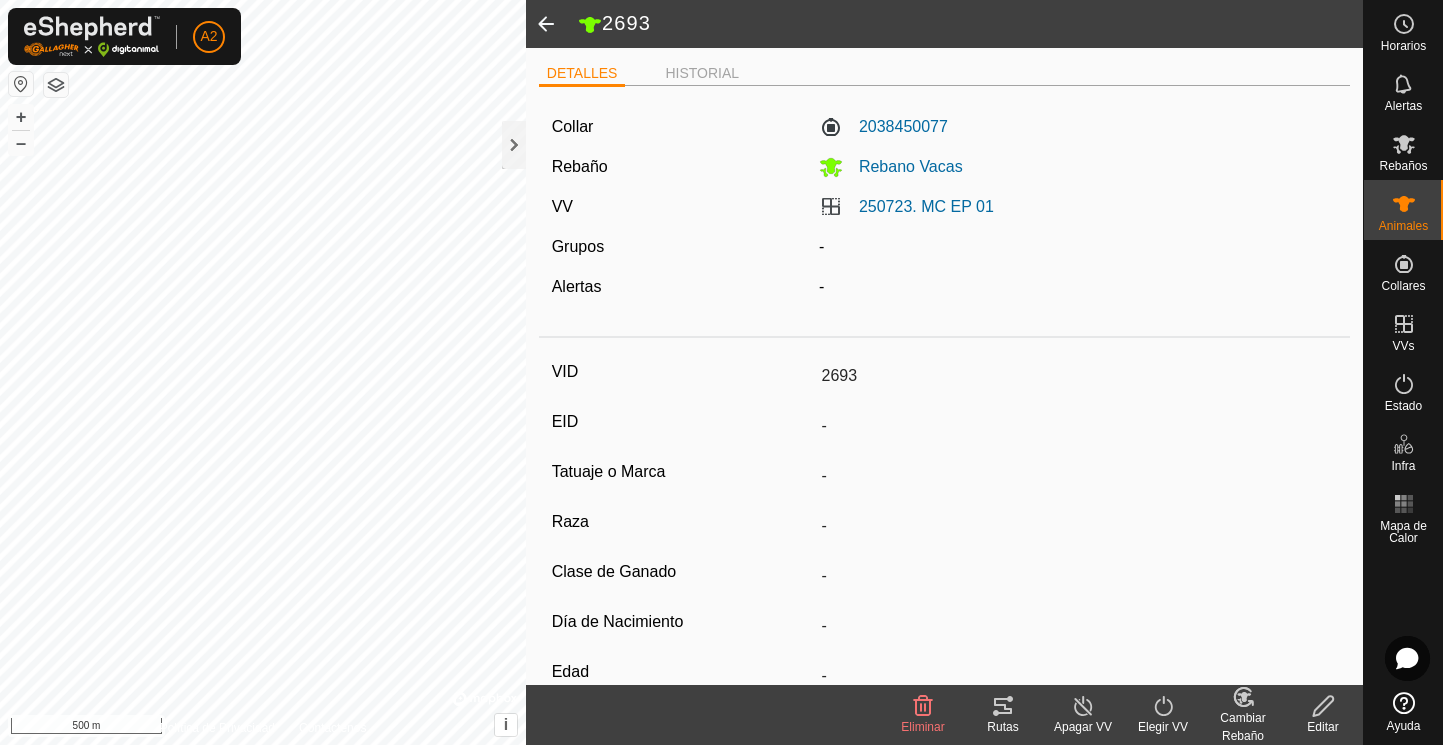 click 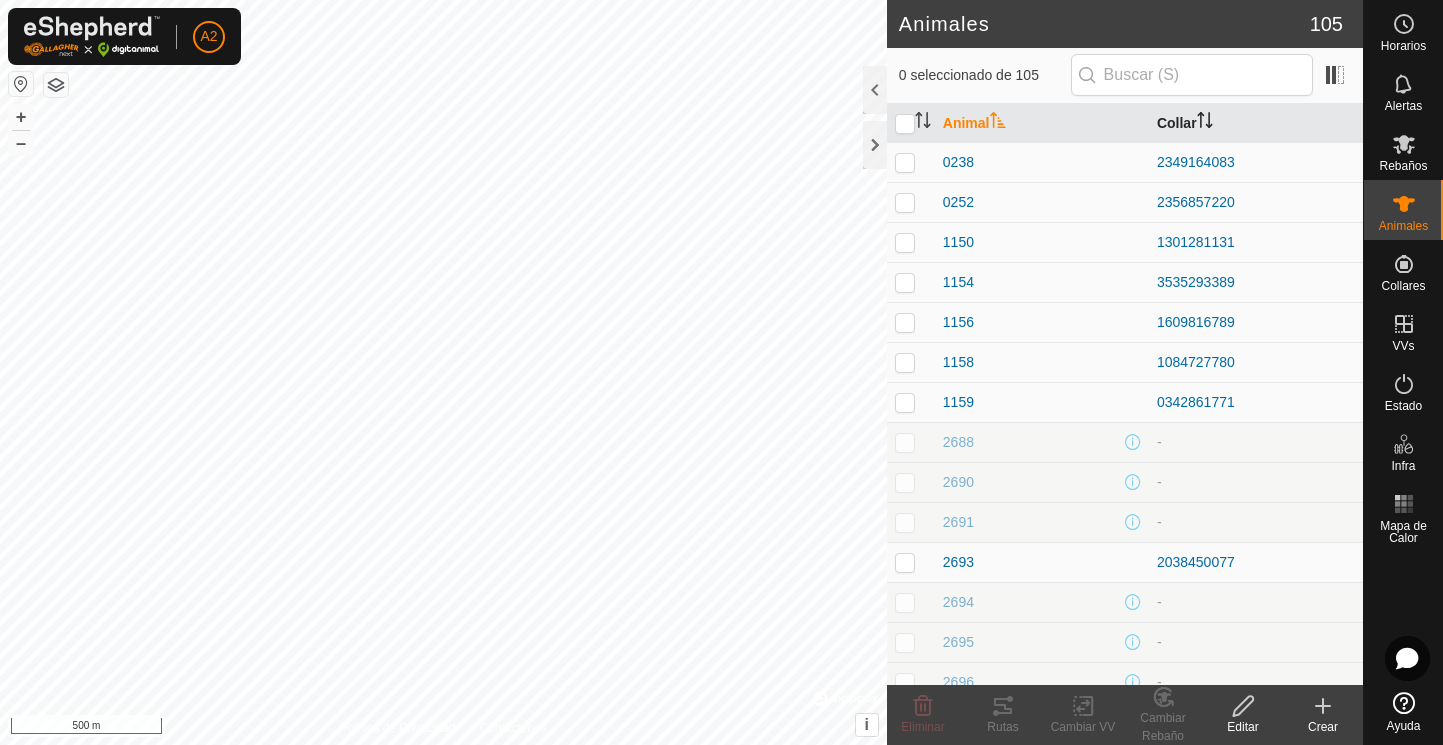 click on "Collar" at bounding box center (1256, 123) 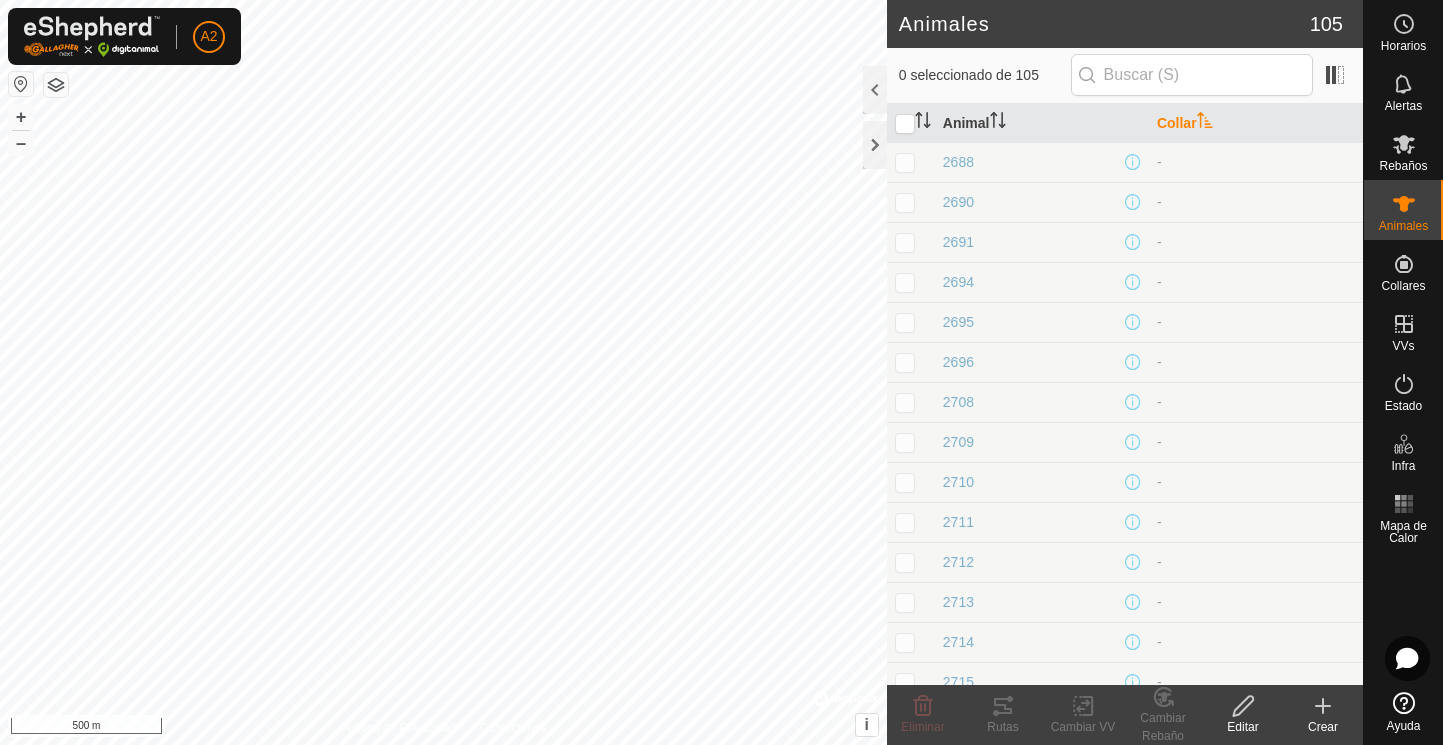 click on "Collar" at bounding box center (1256, 123) 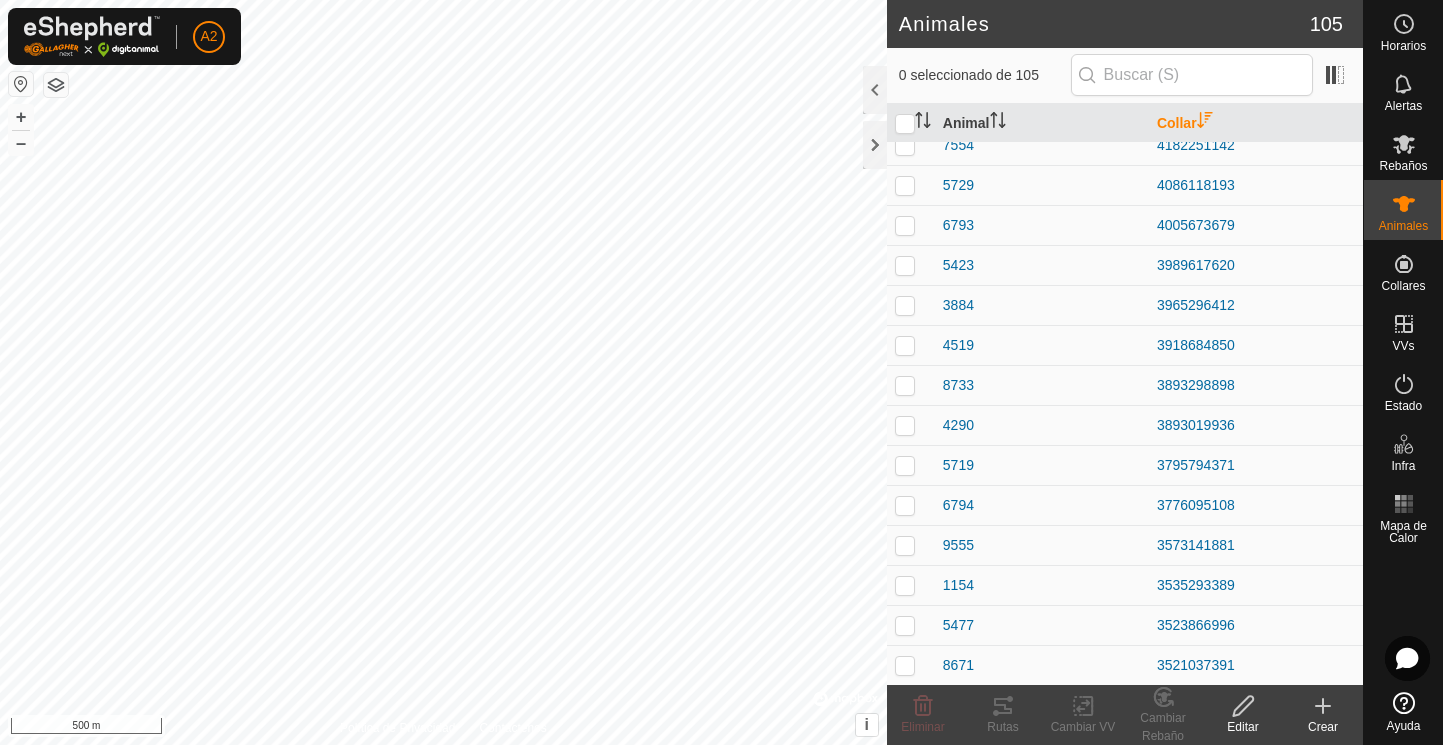 scroll, scrollTop: 0, scrollLeft: 0, axis: both 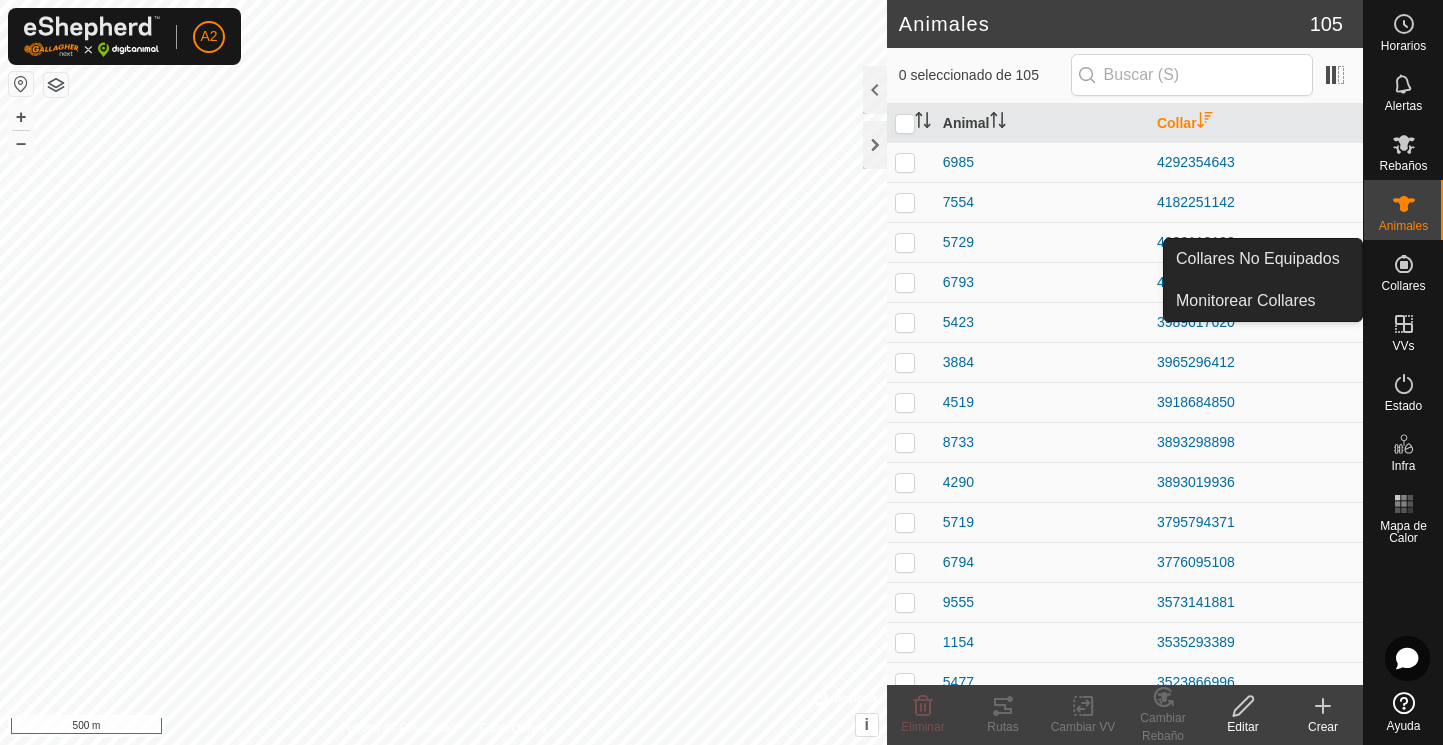 click on "Collares No Equipados" at bounding box center [1258, 259] 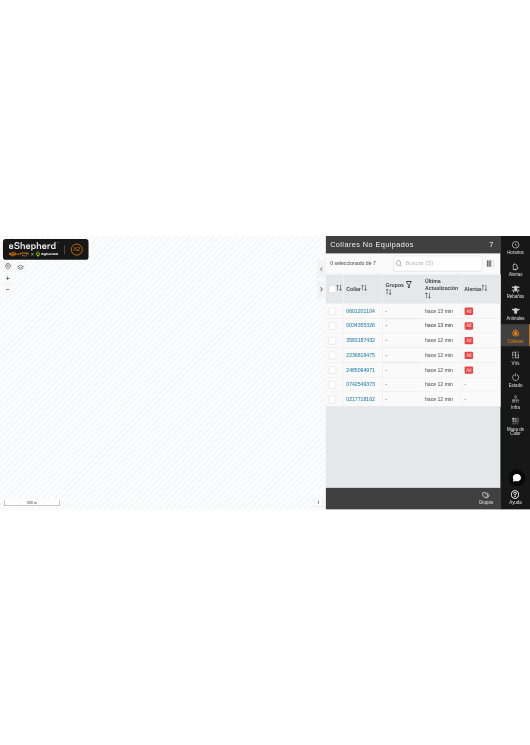 scroll, scrollTop: 0, scrollLeft: 0, axis: both 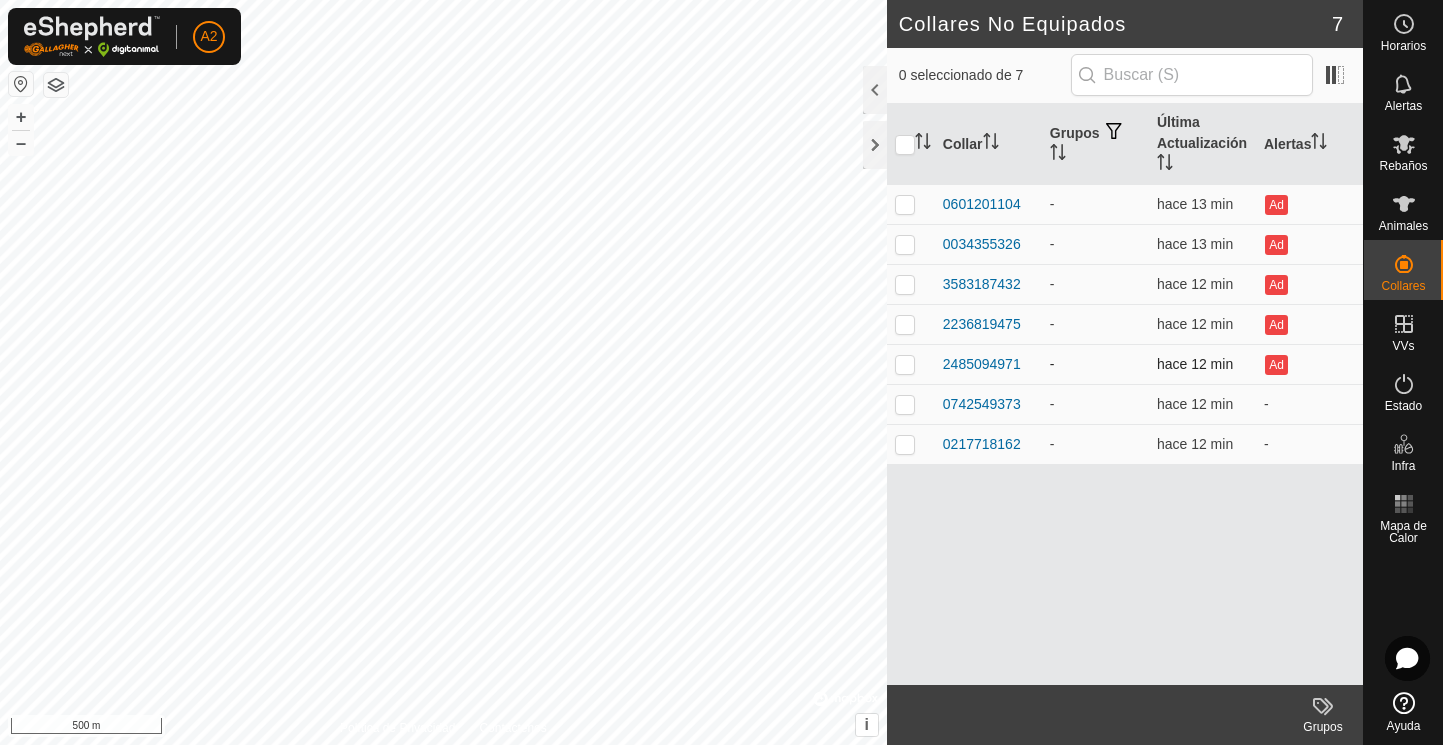 click at bounding box center [905, 364] 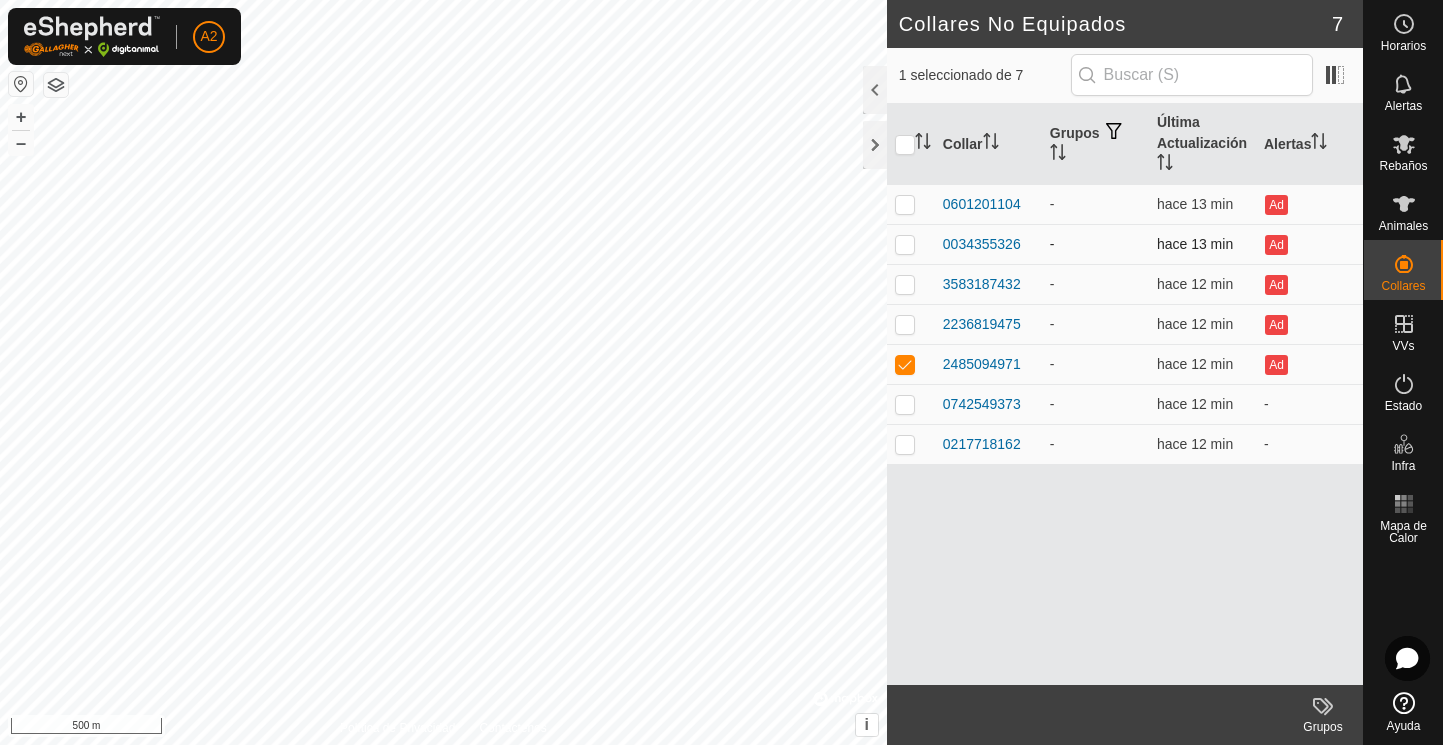 click at bounding box center (905, 244) 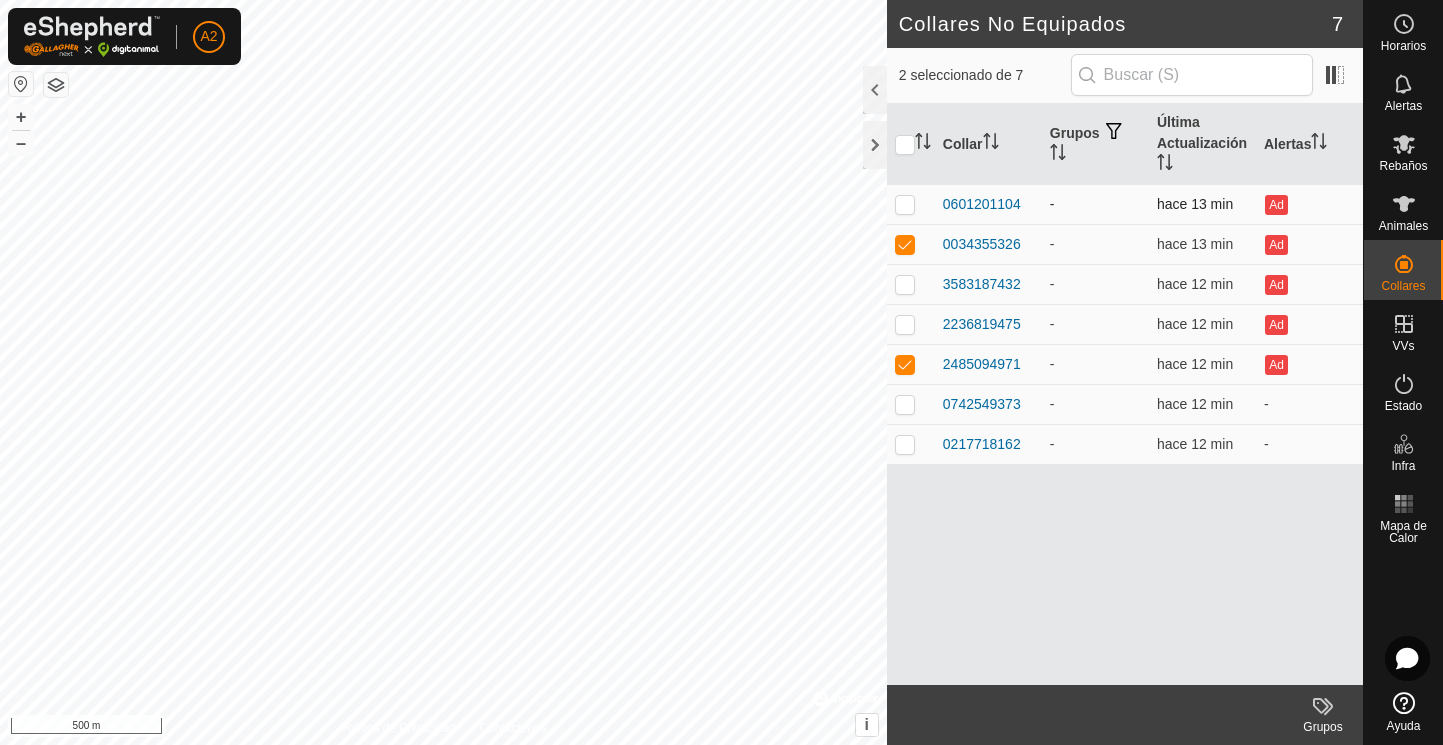 click at bounding box center (905, 204) 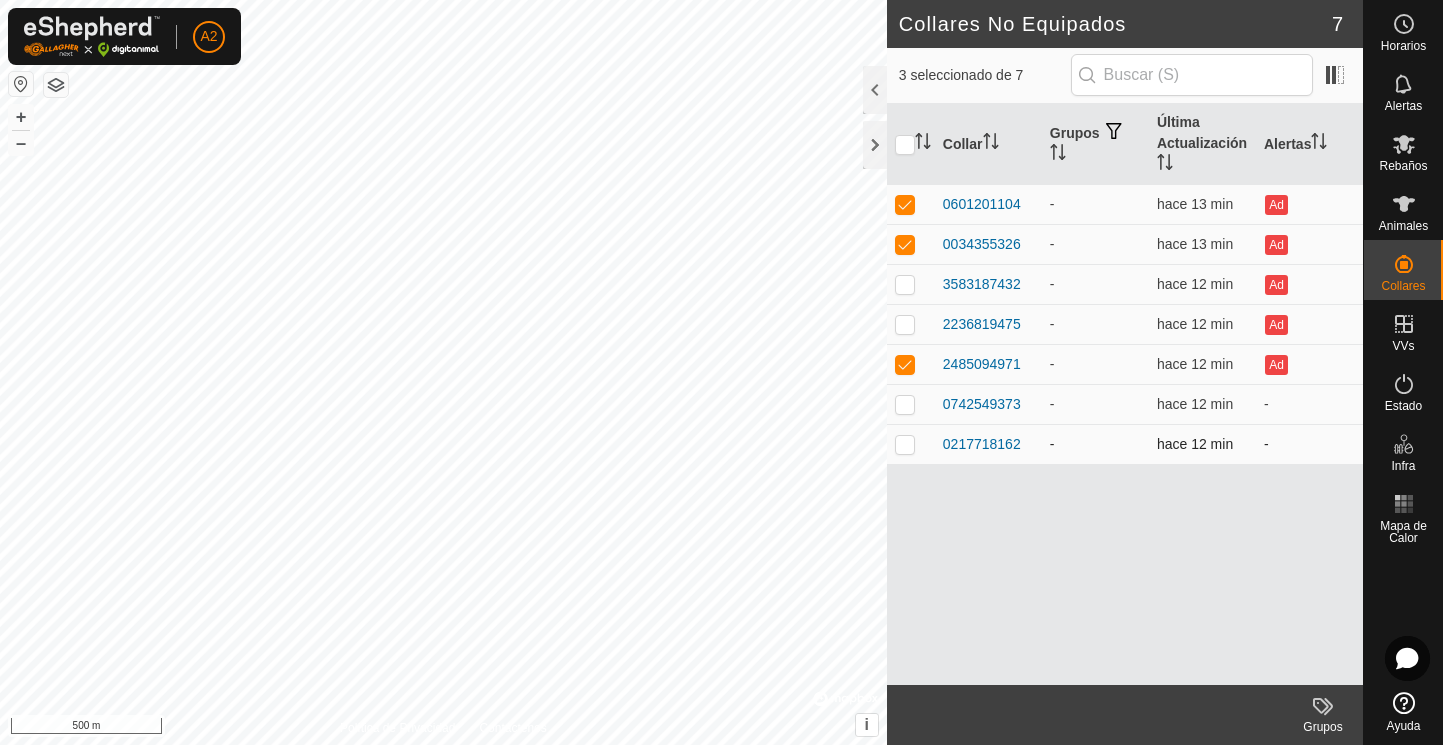 click at bounding box center (905, 444) 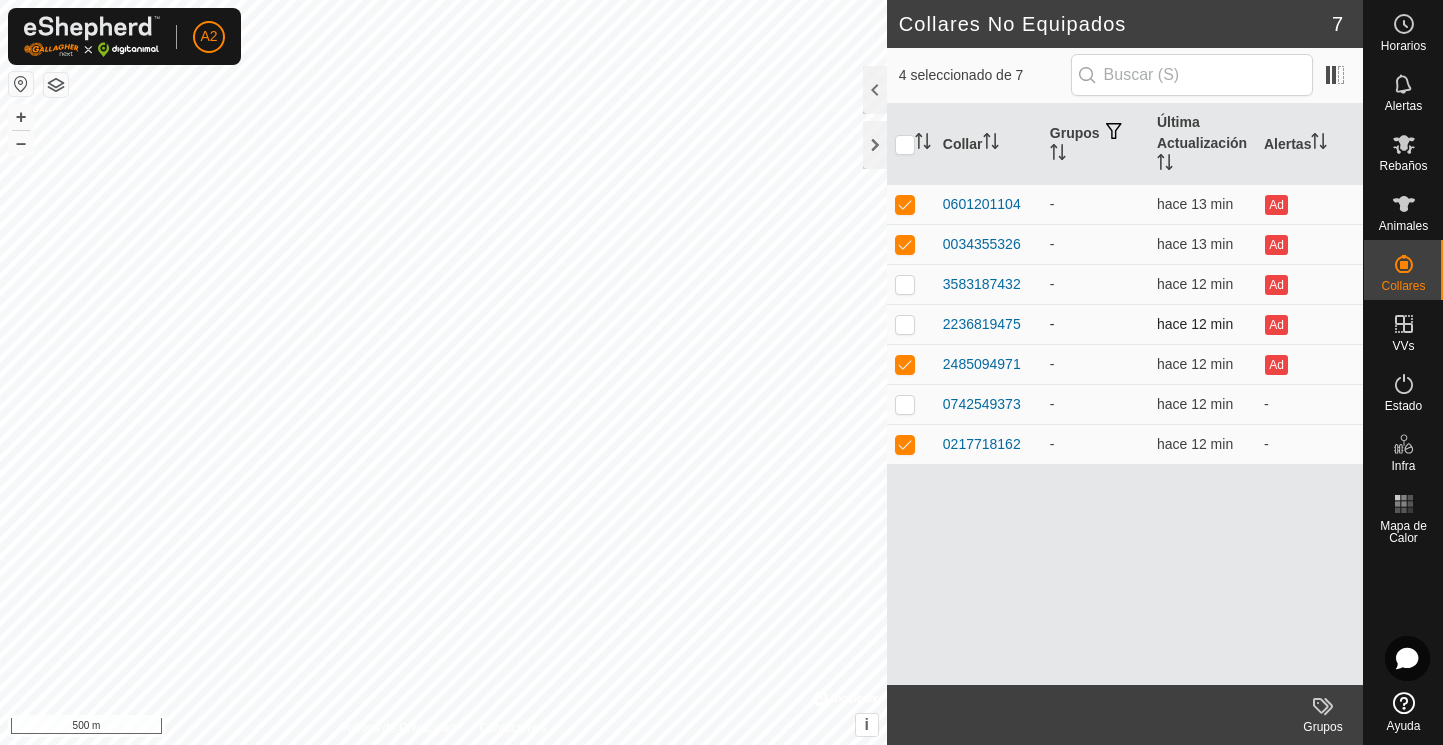 click at bounding box center [905, 324] 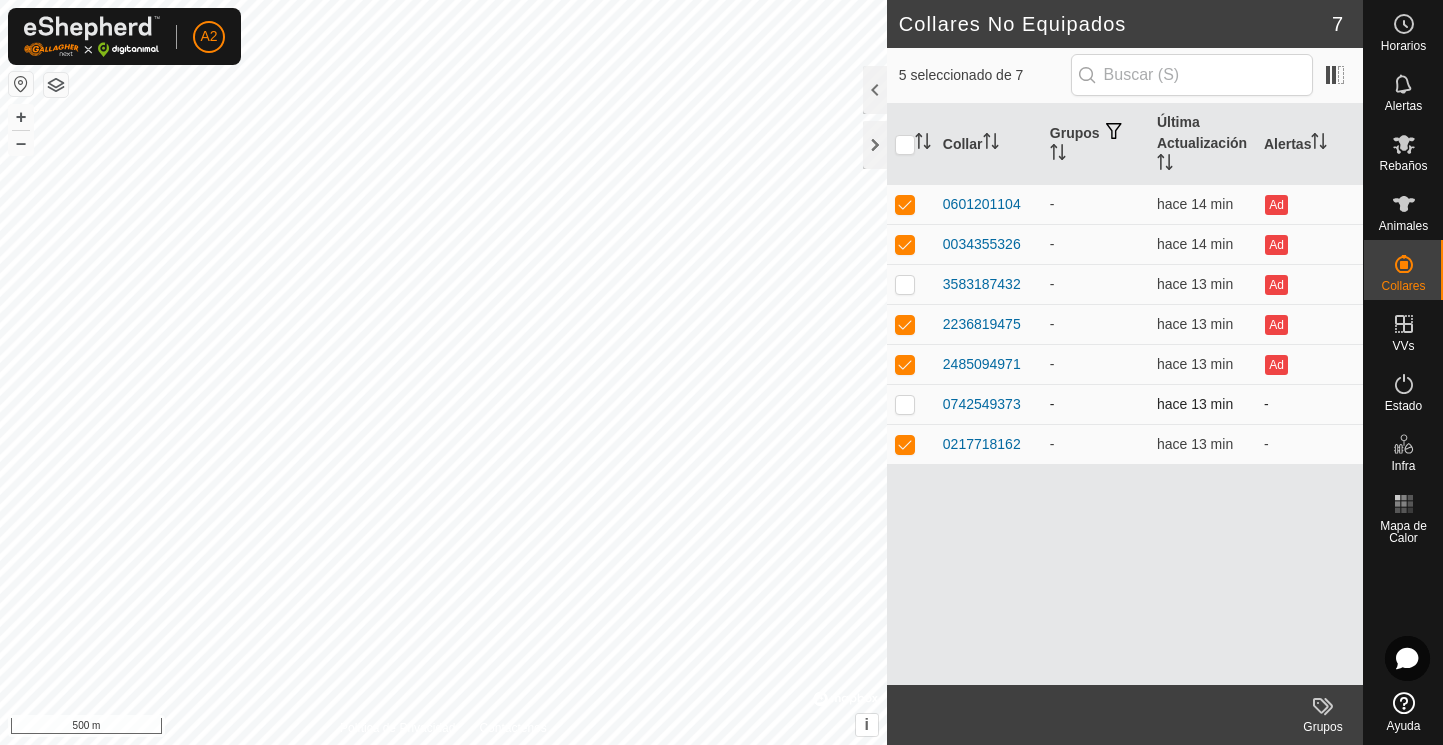 click at bounding box center [905, 404] 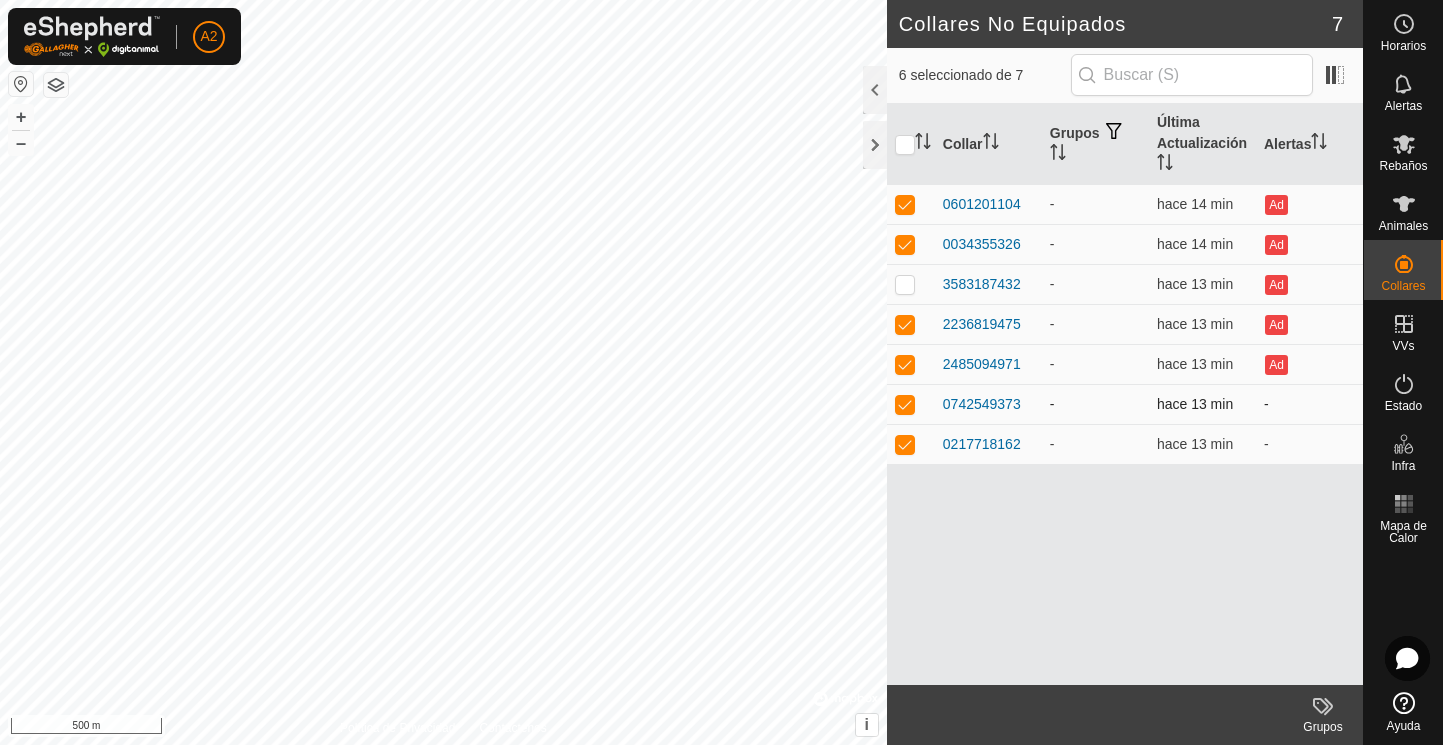 click at bounding box center (905, 404) 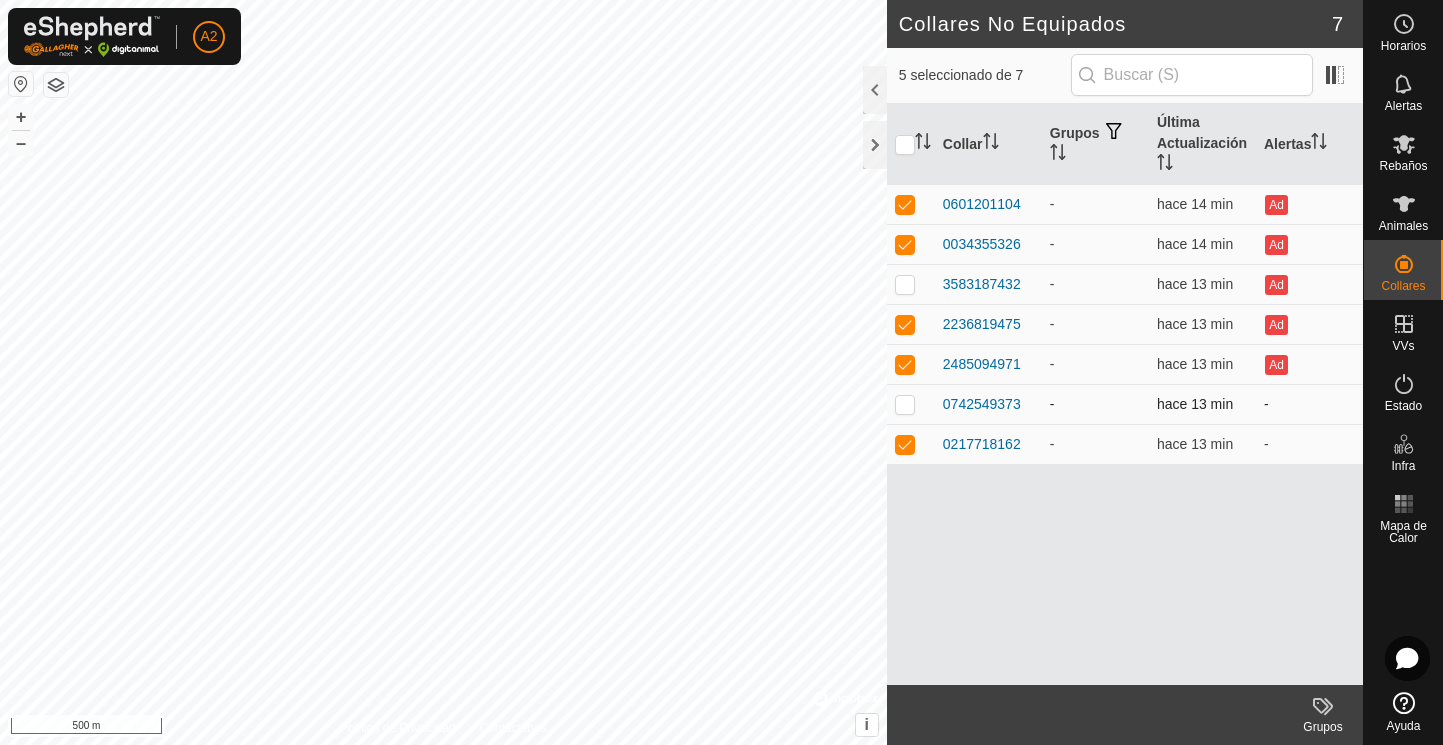 click at bounding box center [905, 404] 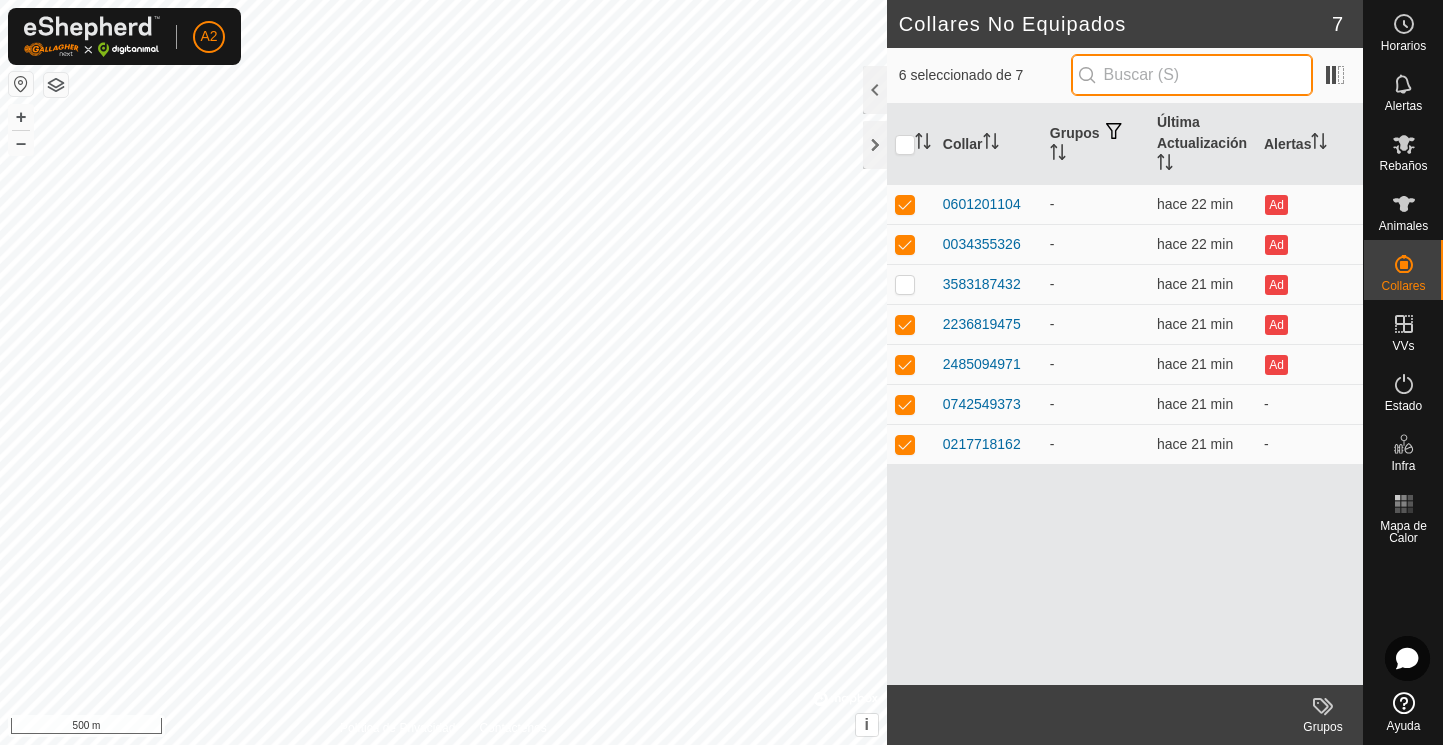 click at bounding box center (1192, 75) 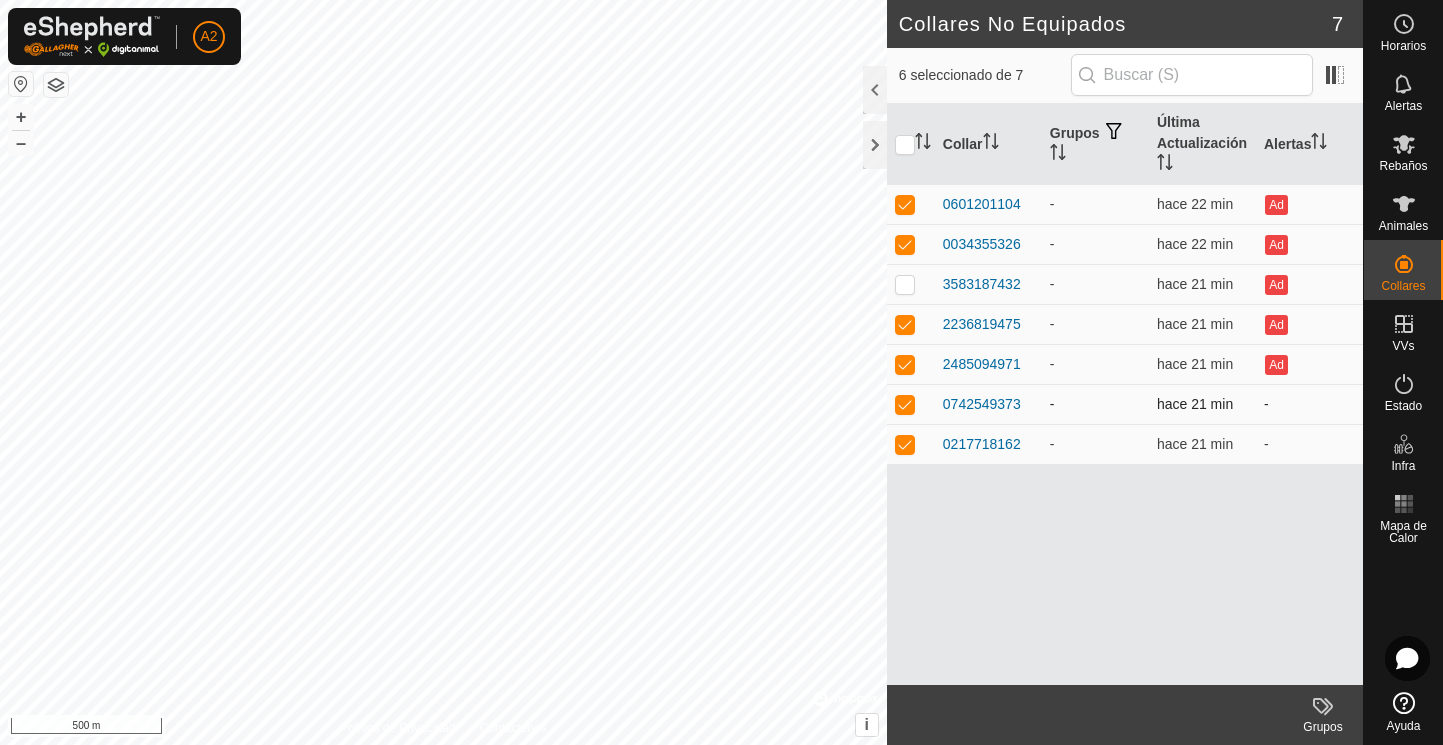 click at bounding box center (905, 404) 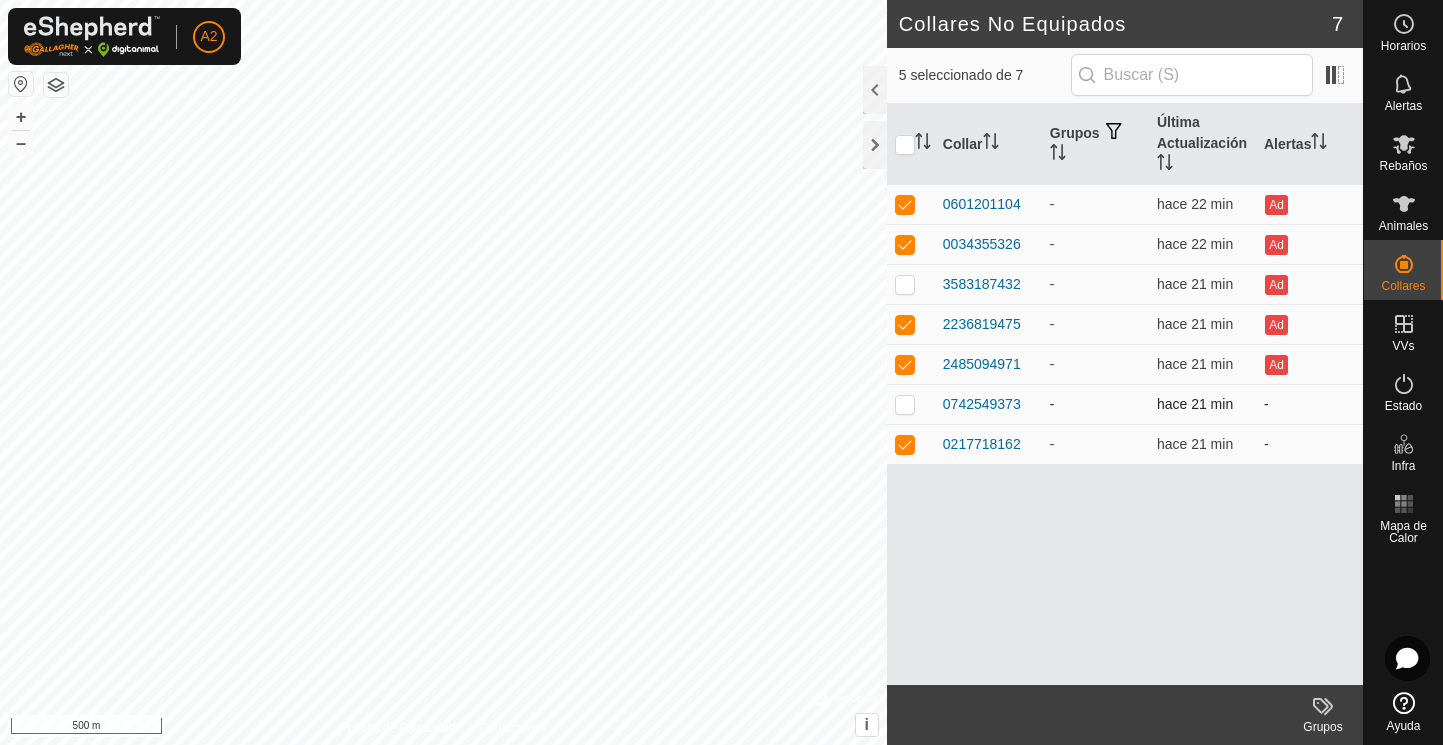 click at bounding box center [905, 404] 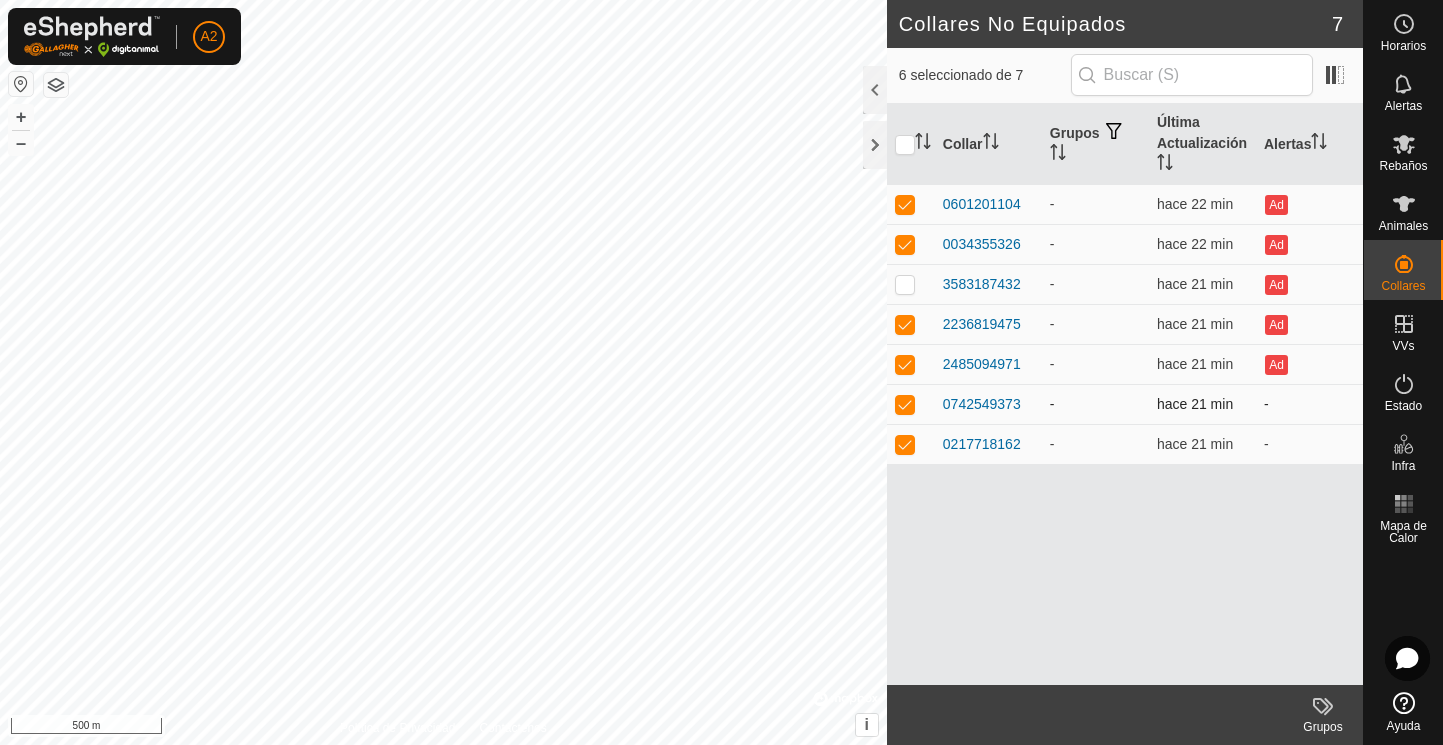 click at bounding box center (905, 404) 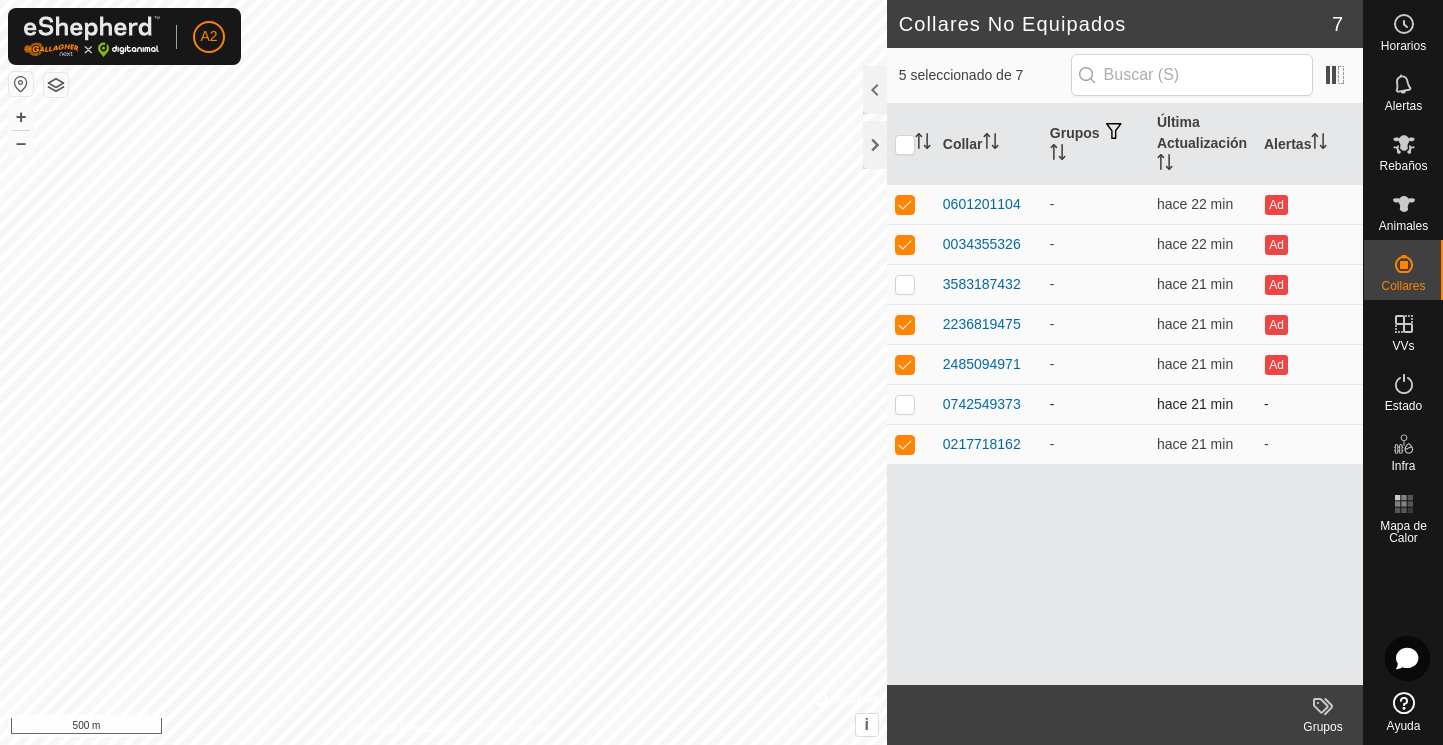 click at bounding box center (905, 404) 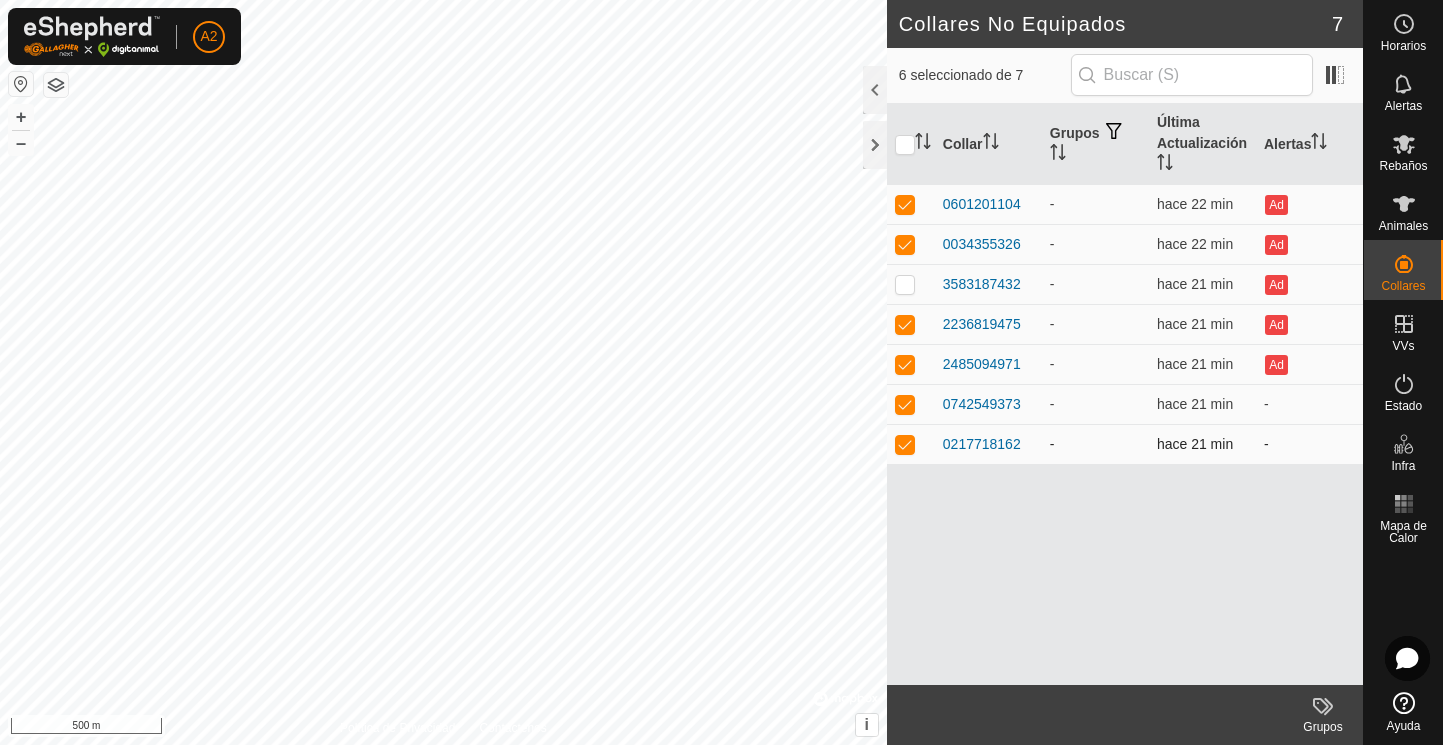 click at bounding box center (905, 444) 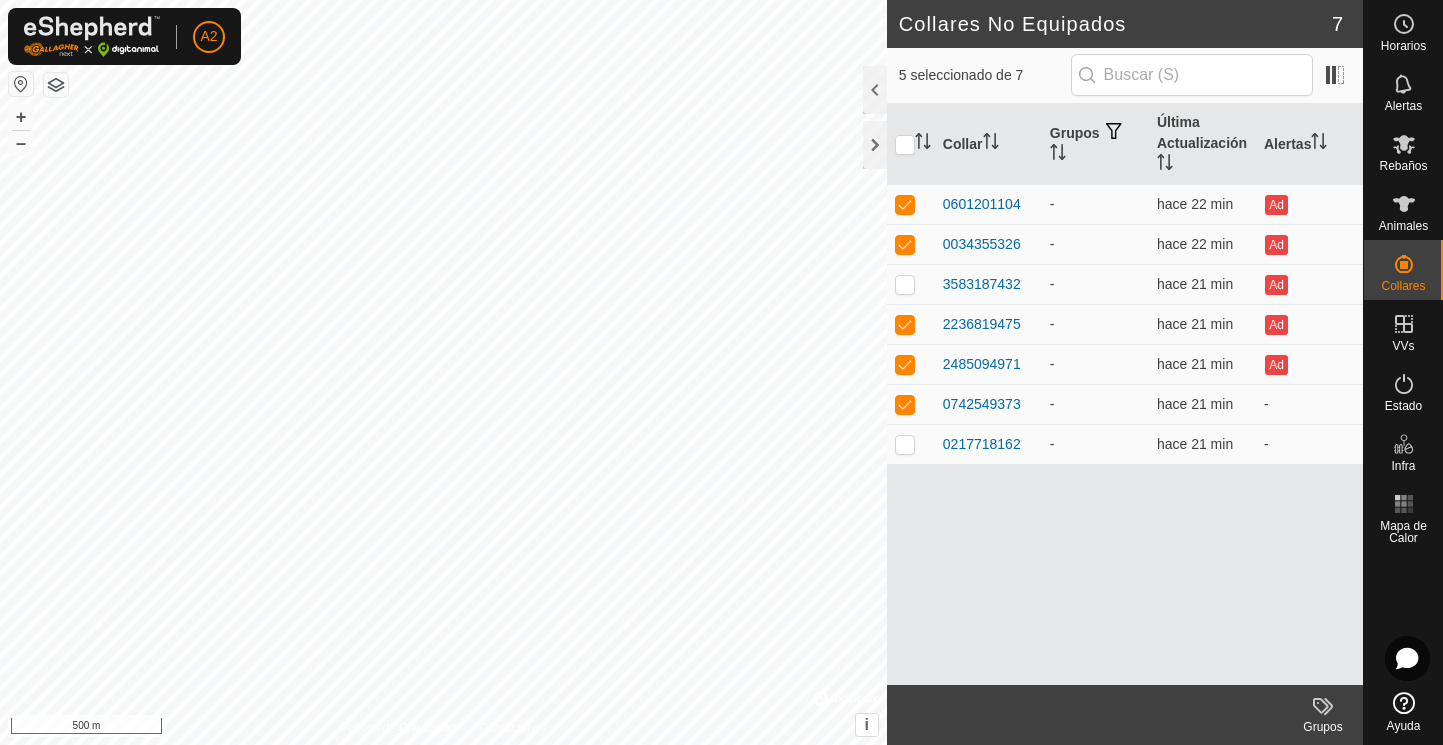 drag, startPoint x: 1051, startPoint y: 62, endPoint x: 1031, endPoint y: 66, distance: 20.396078 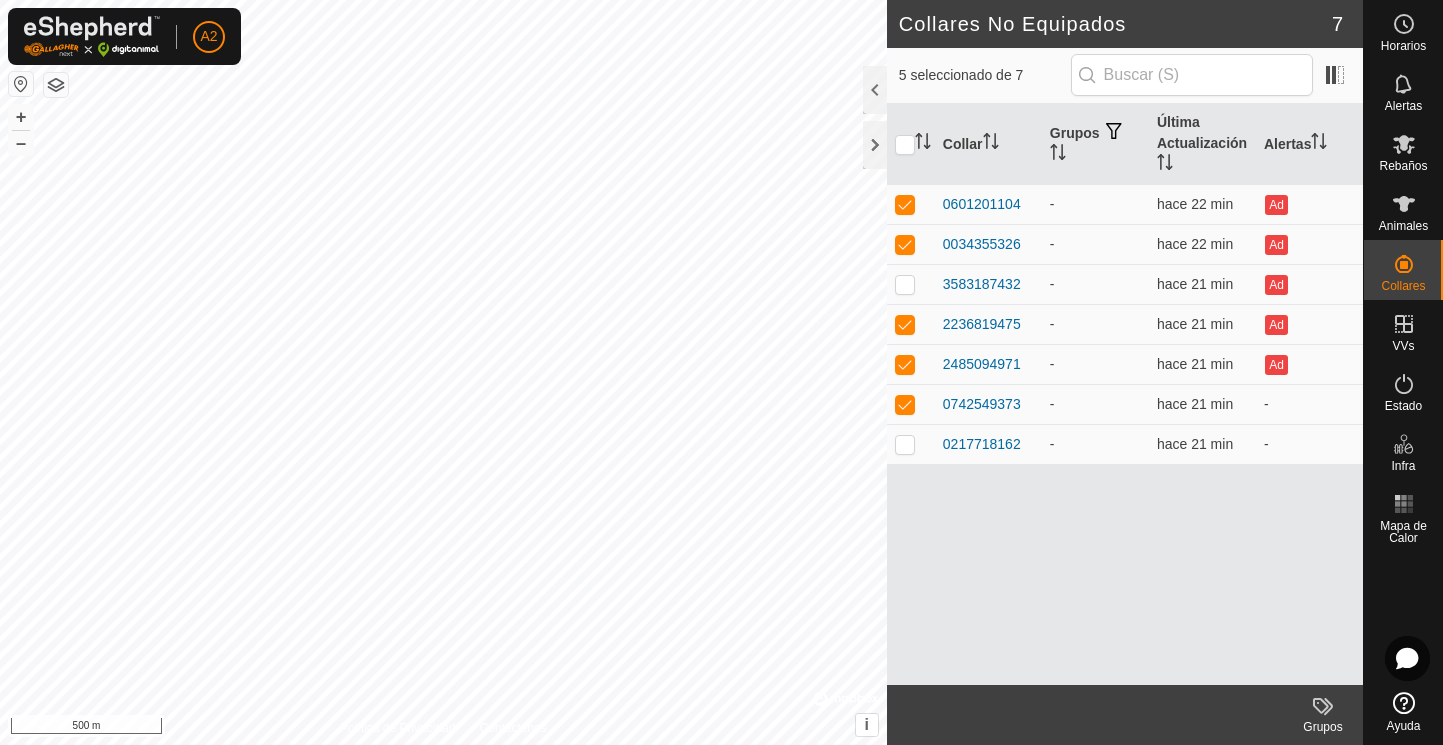 click on "5 seleccionado de 7" at bounding box center [1125, 75] 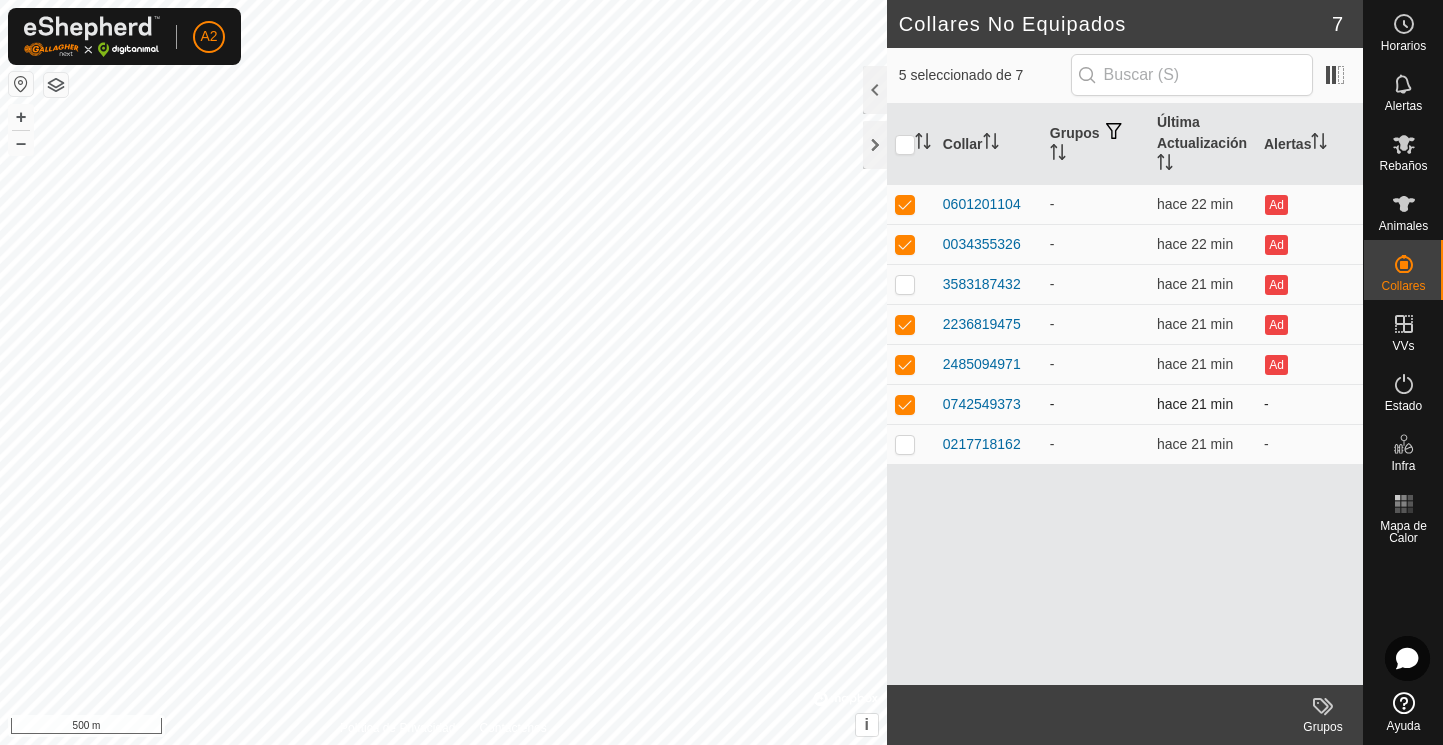 click at bounding box center [905, 404] 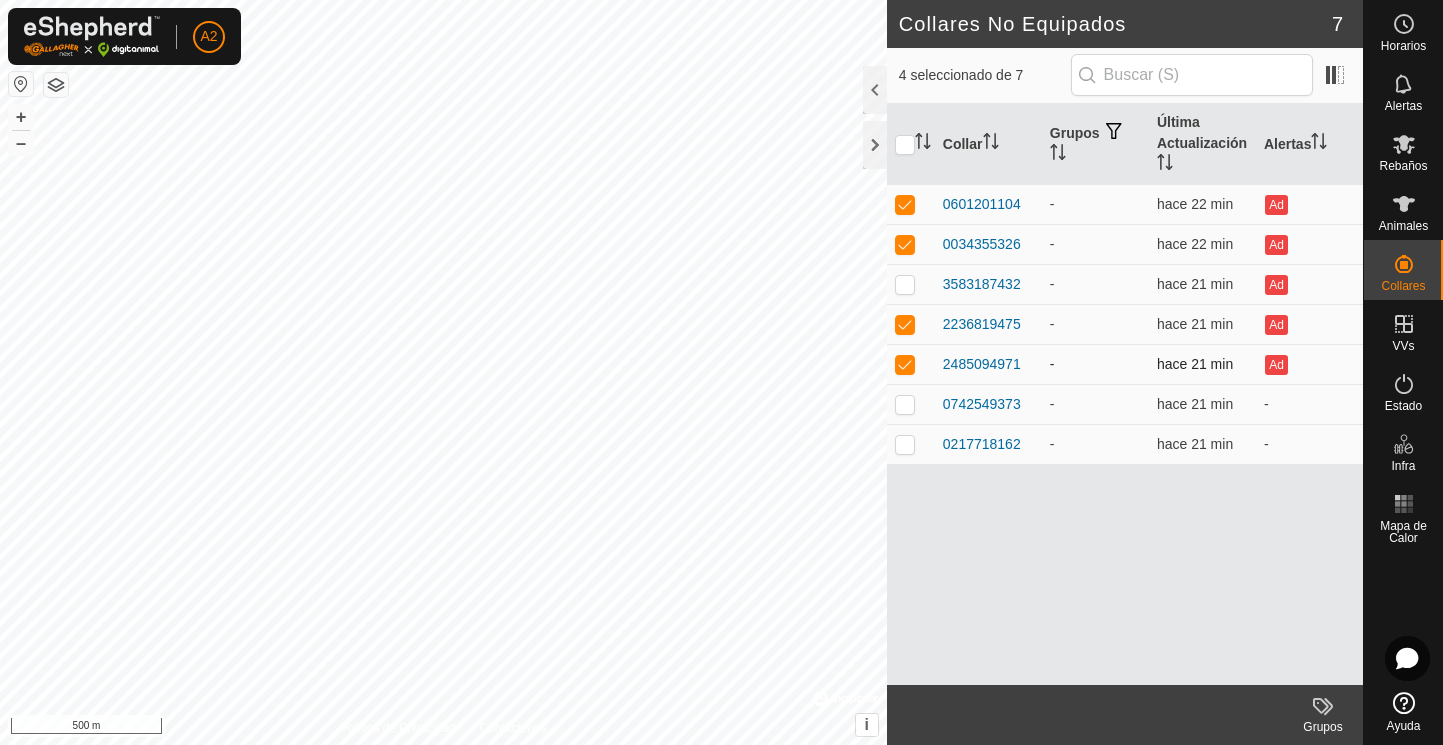 click at bounding box center (905, 364) 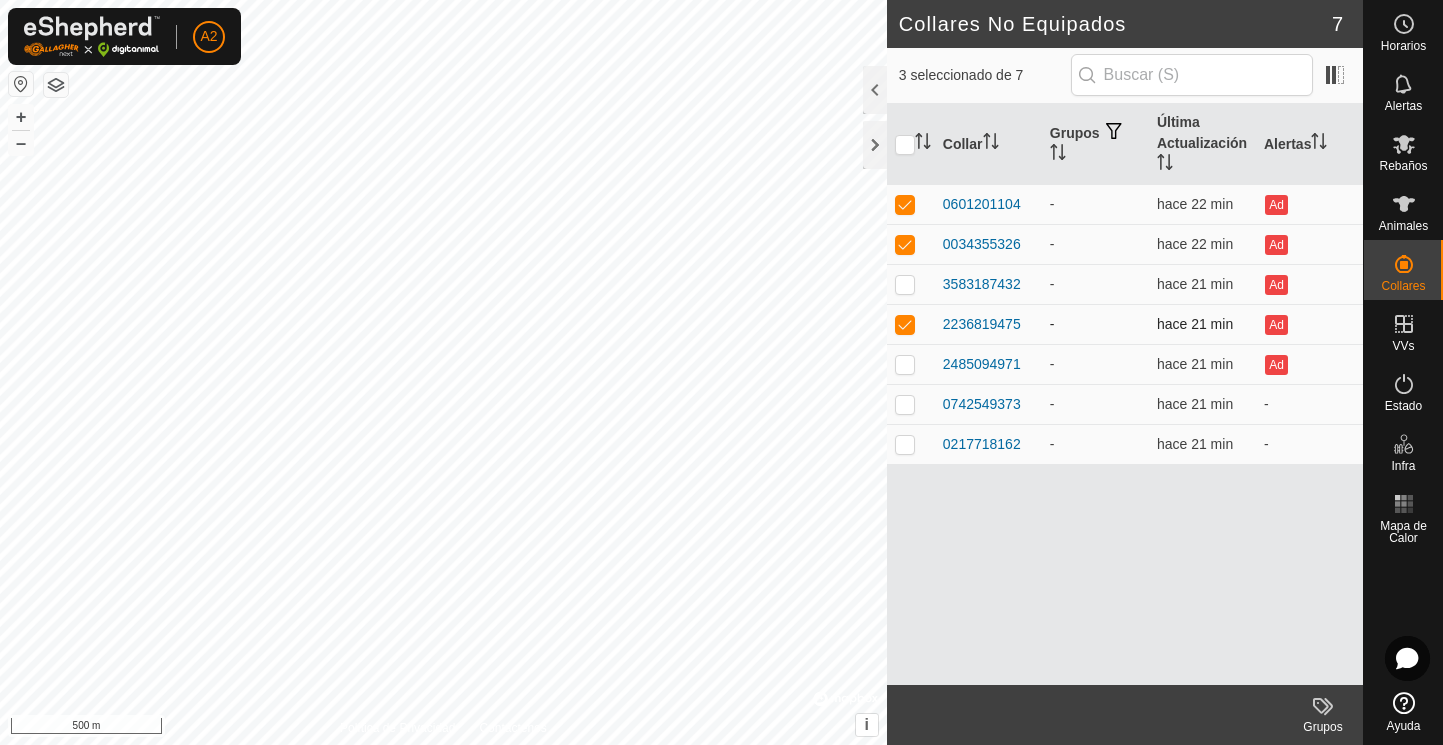 click at bounding box center (905, 324) 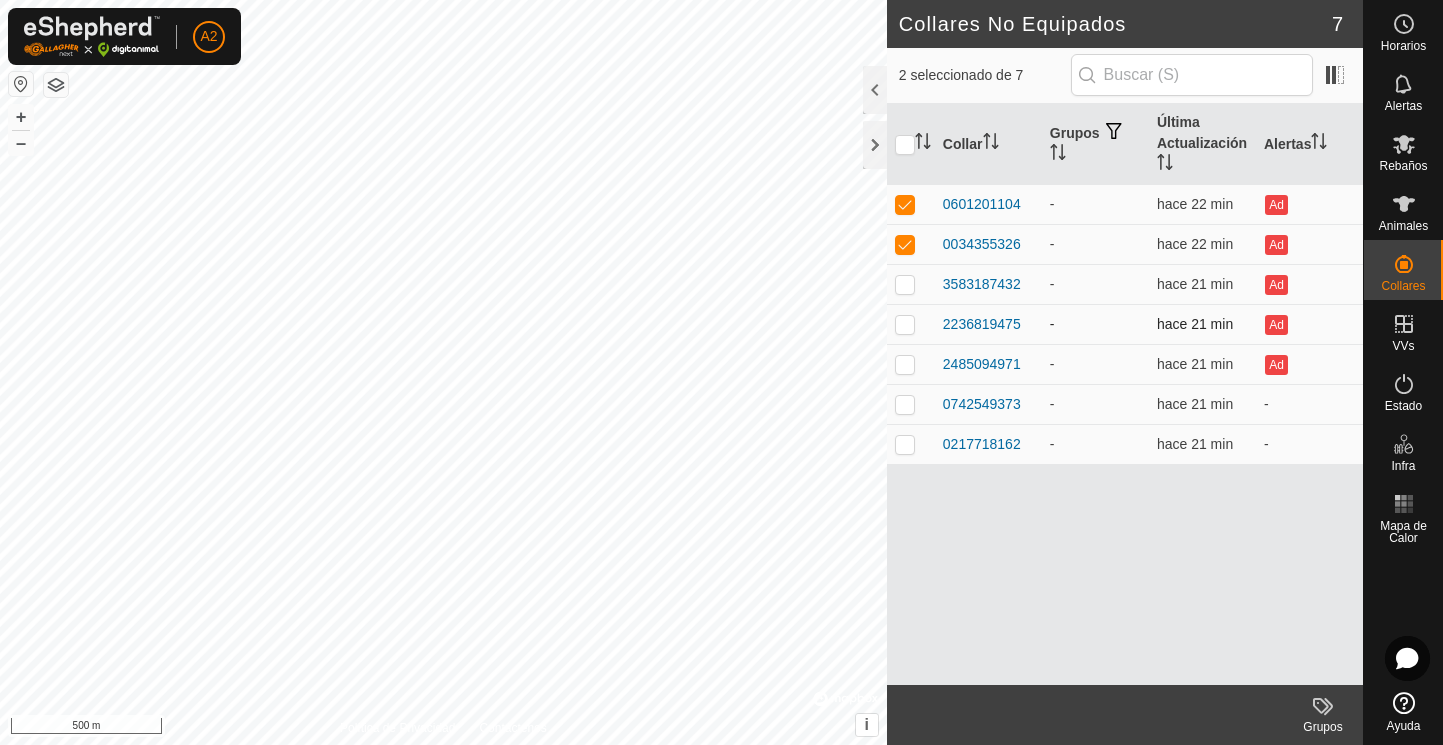 checkbox on "false" 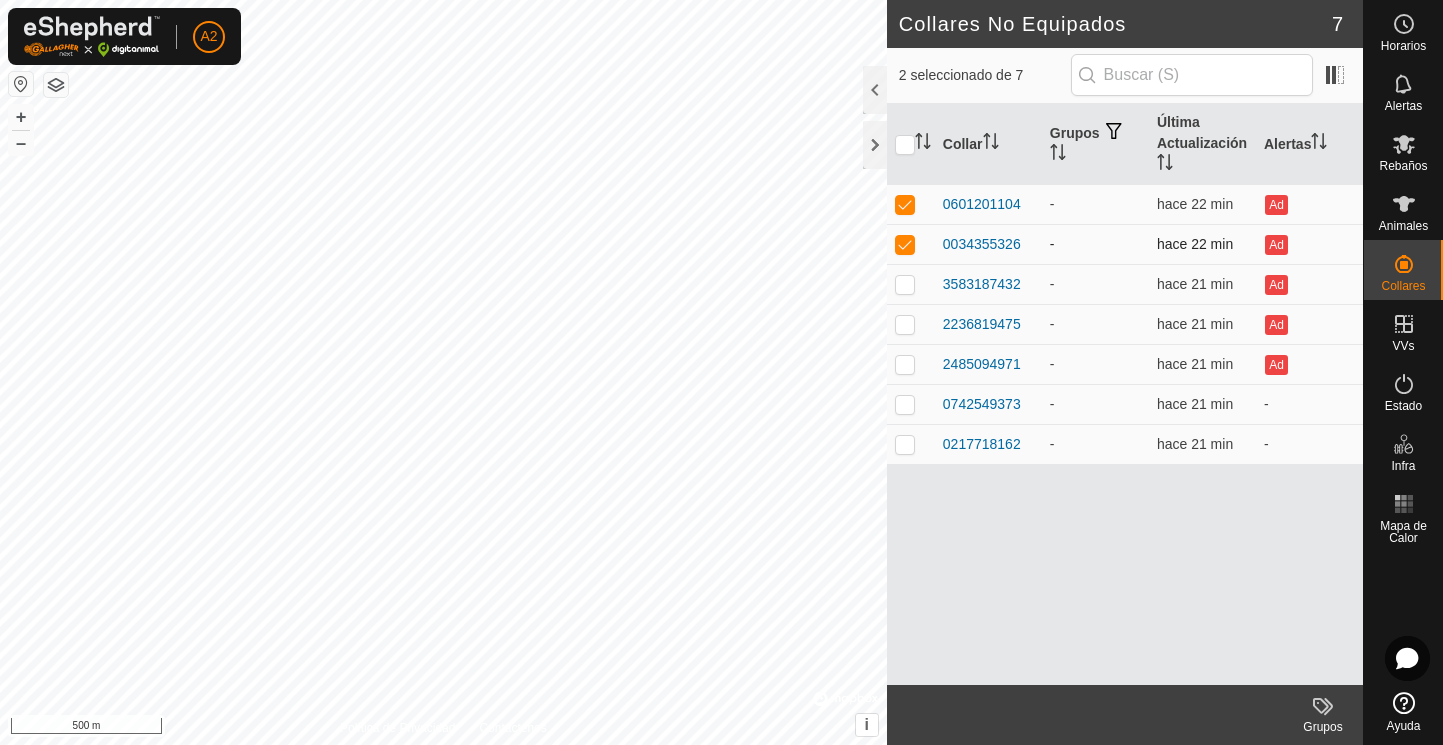 click at bounding box center [905, 244] 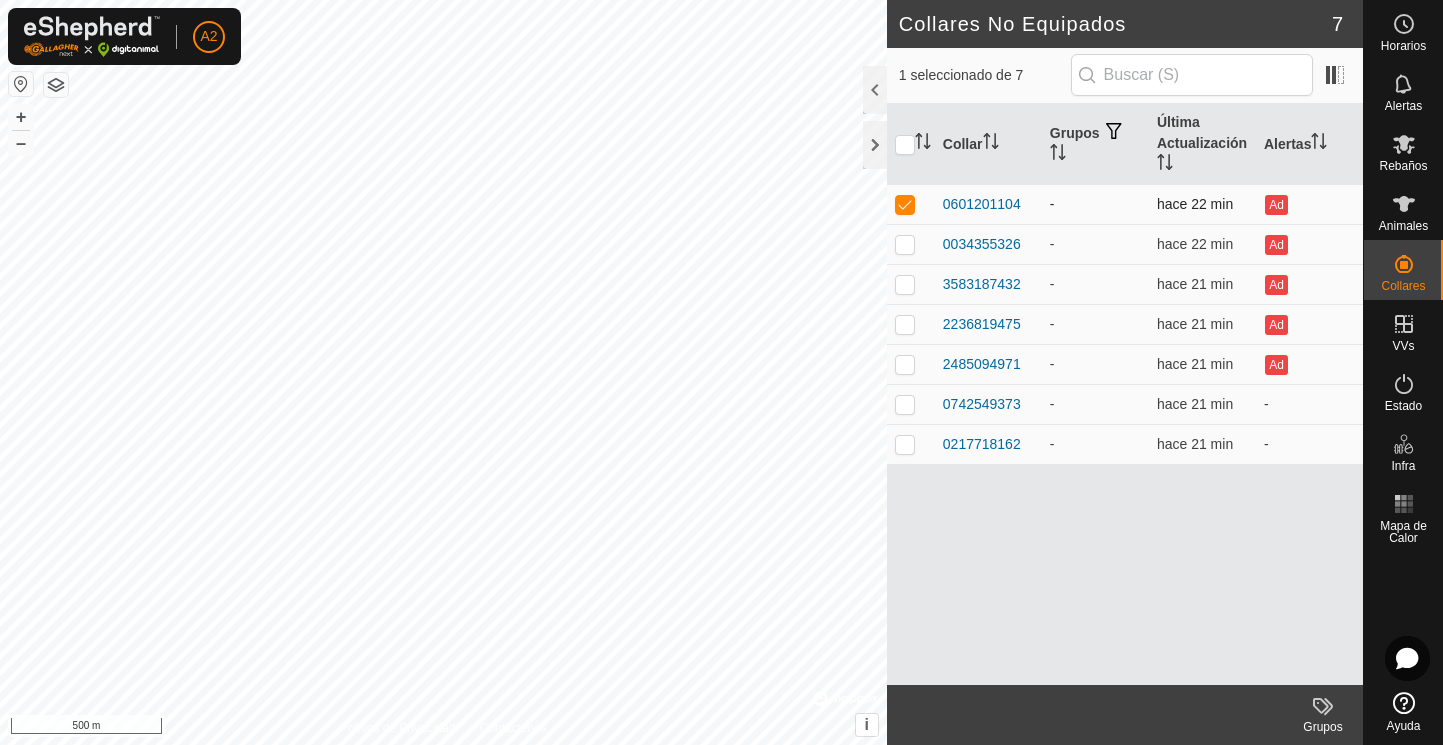click at bounding box center [905, 204] 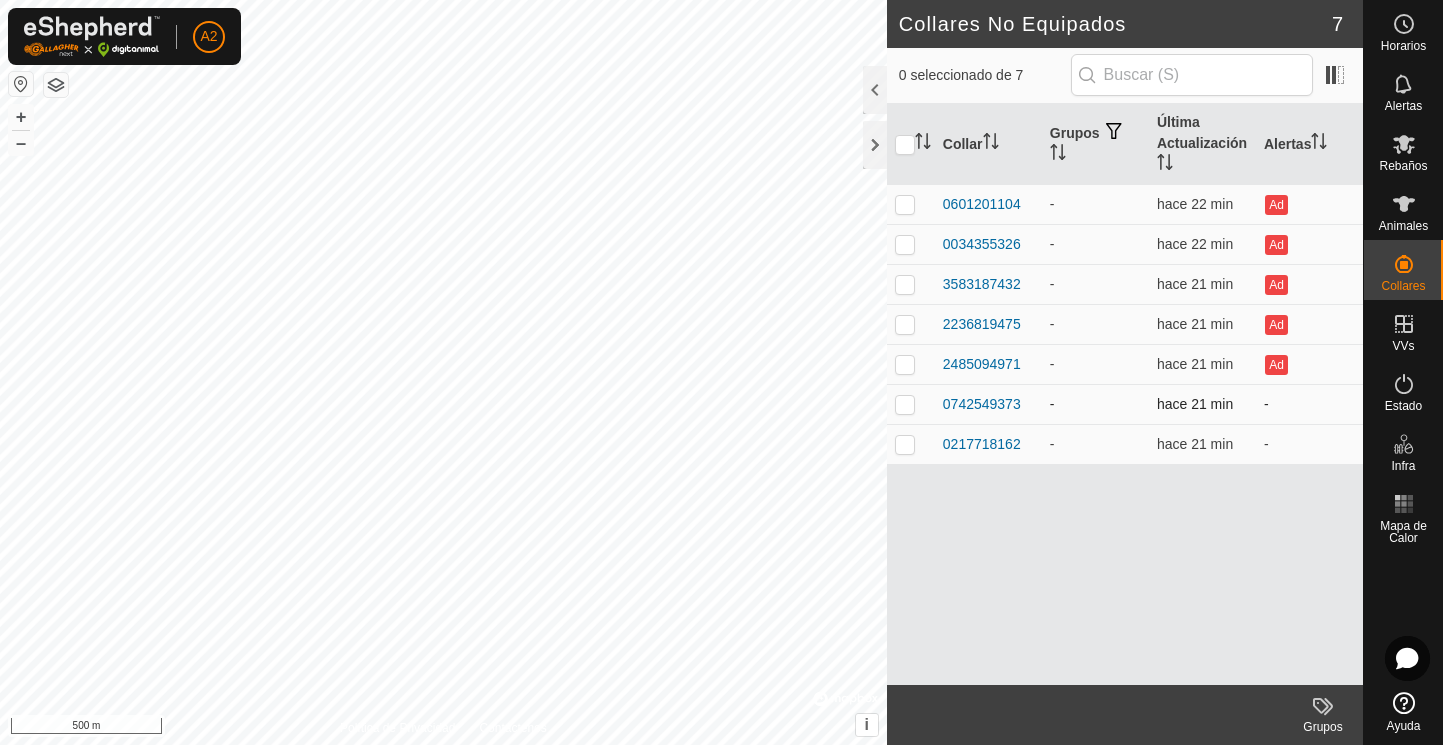 click at bounding box center (905, 404) 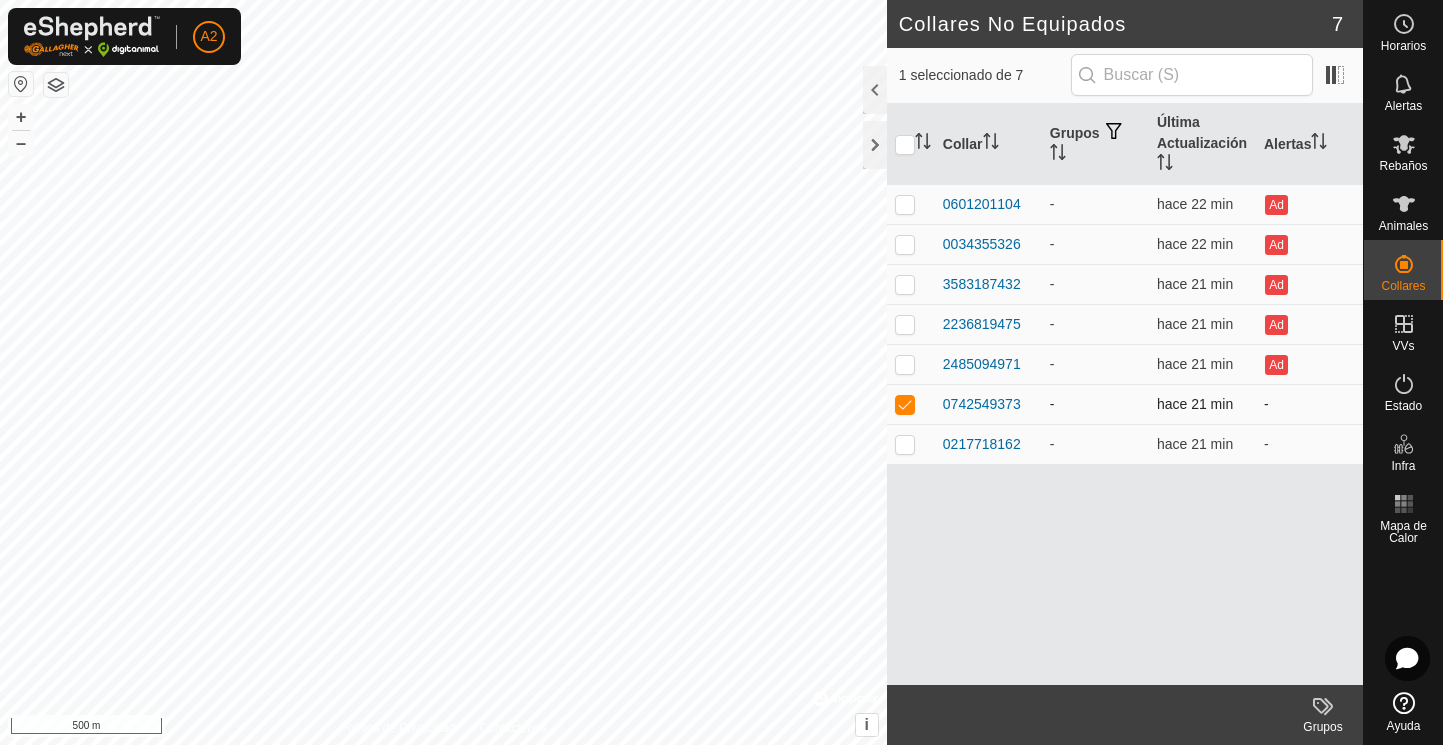 click at bounding box center [905, 404] 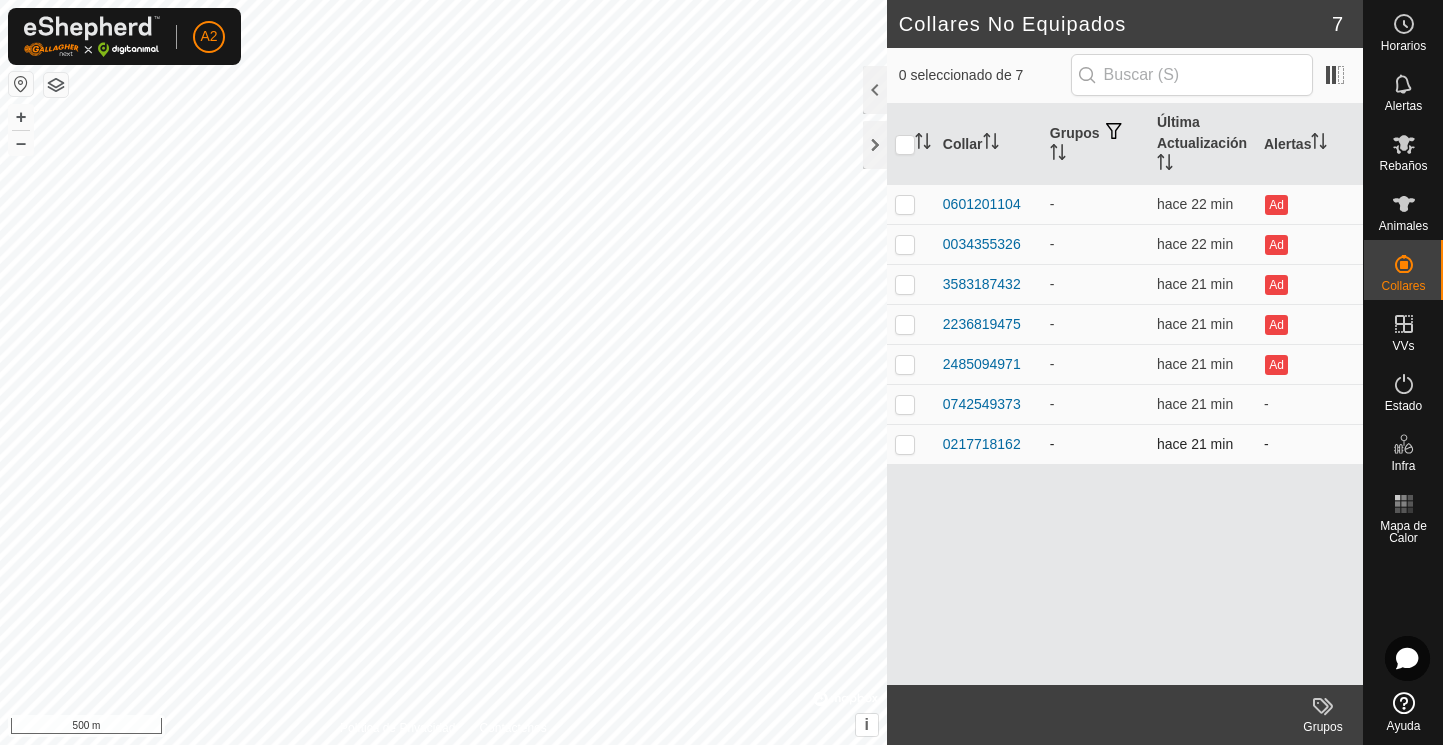 click at bounding box center (905, 444) 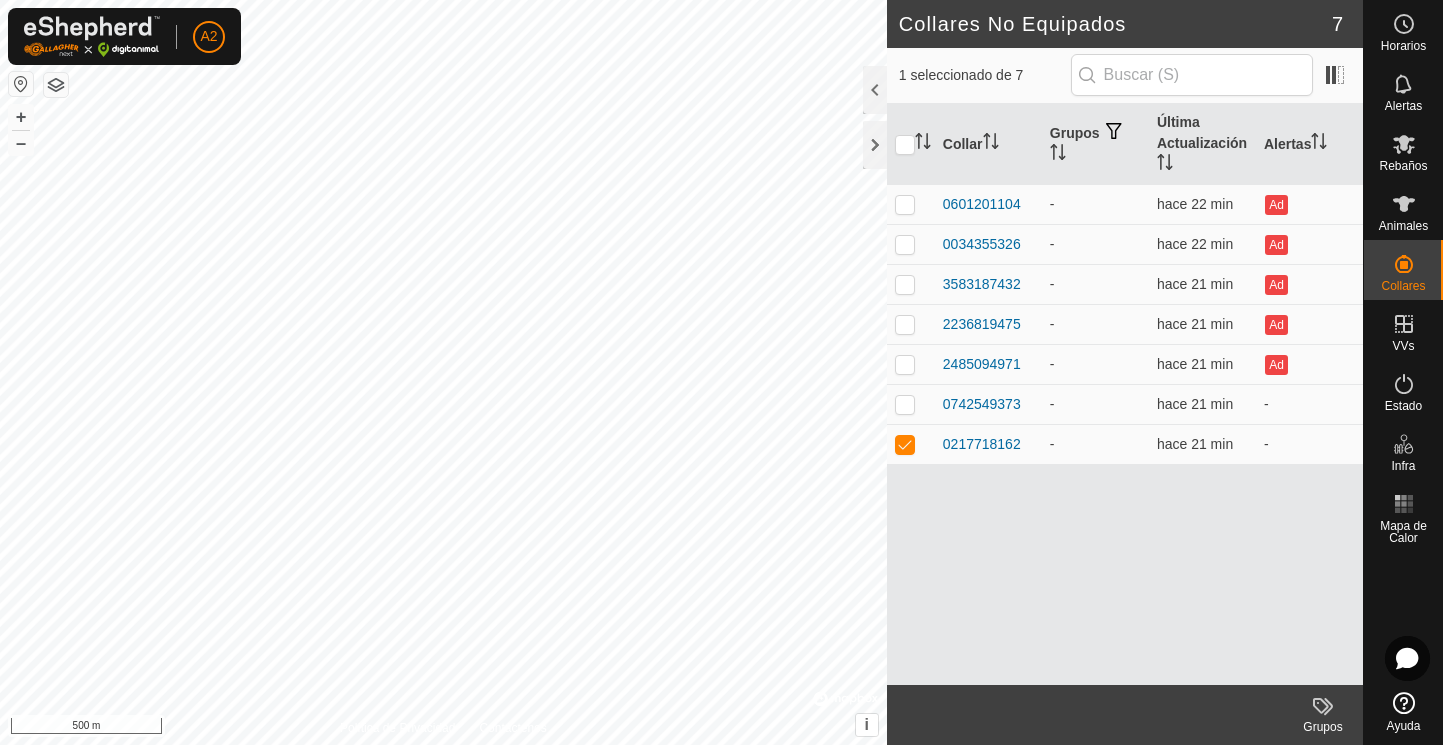 drag, startPoint x: 976, startPoint y: 532, endPoint x: 1004, endPoint y: 555, distance: 36.23534 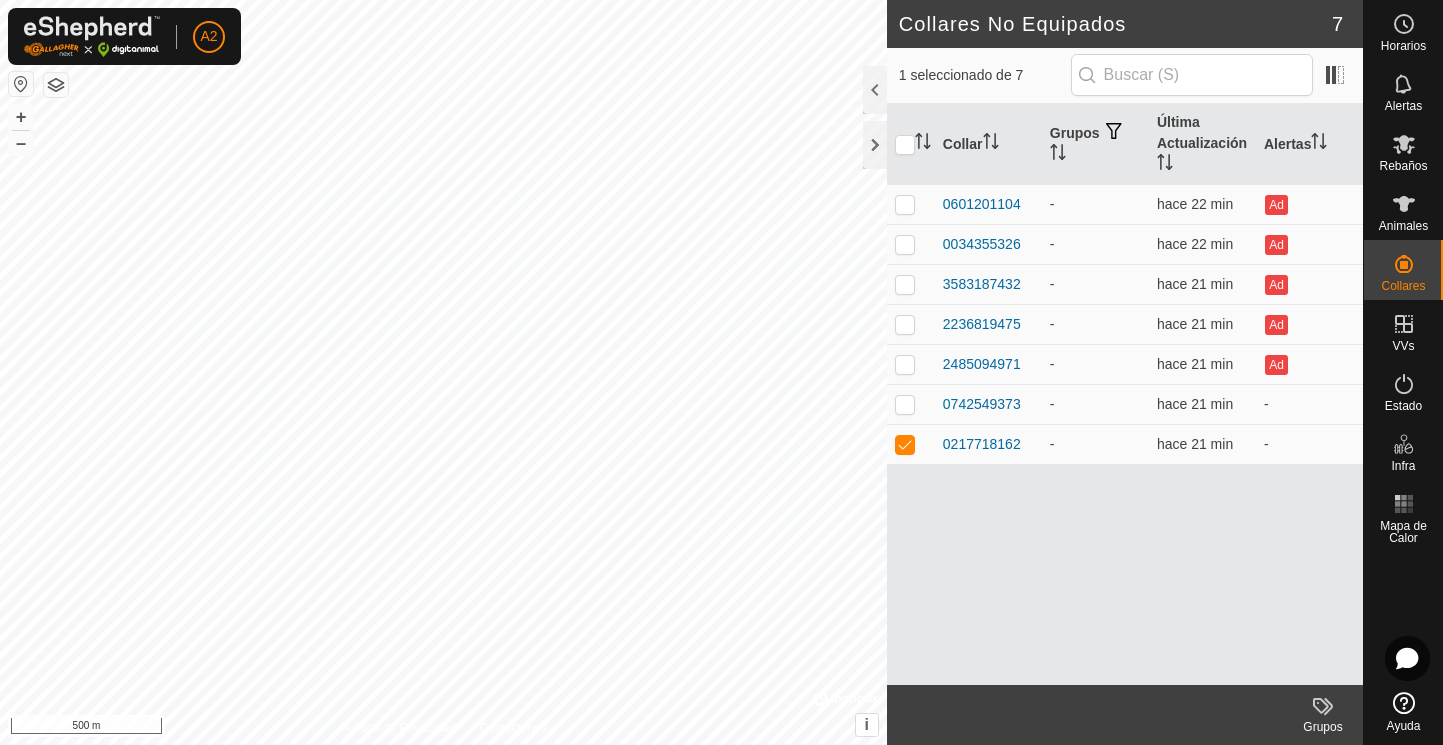 click on "Collar   Grupos   Última Actualización   Alertas   0601201104   -  hace 22 min  Ad   0034355326   -  hace 22 min  Ad   3583187432   -  hace 21 min  Ad   2236819475   -  hace 21 min  Ad   2485094971   -  hace 21 min  Ad   0742549373   -  hace 21 min  -   0217718162   -  hace 21 min  -" at bounding box center [1125, 394] 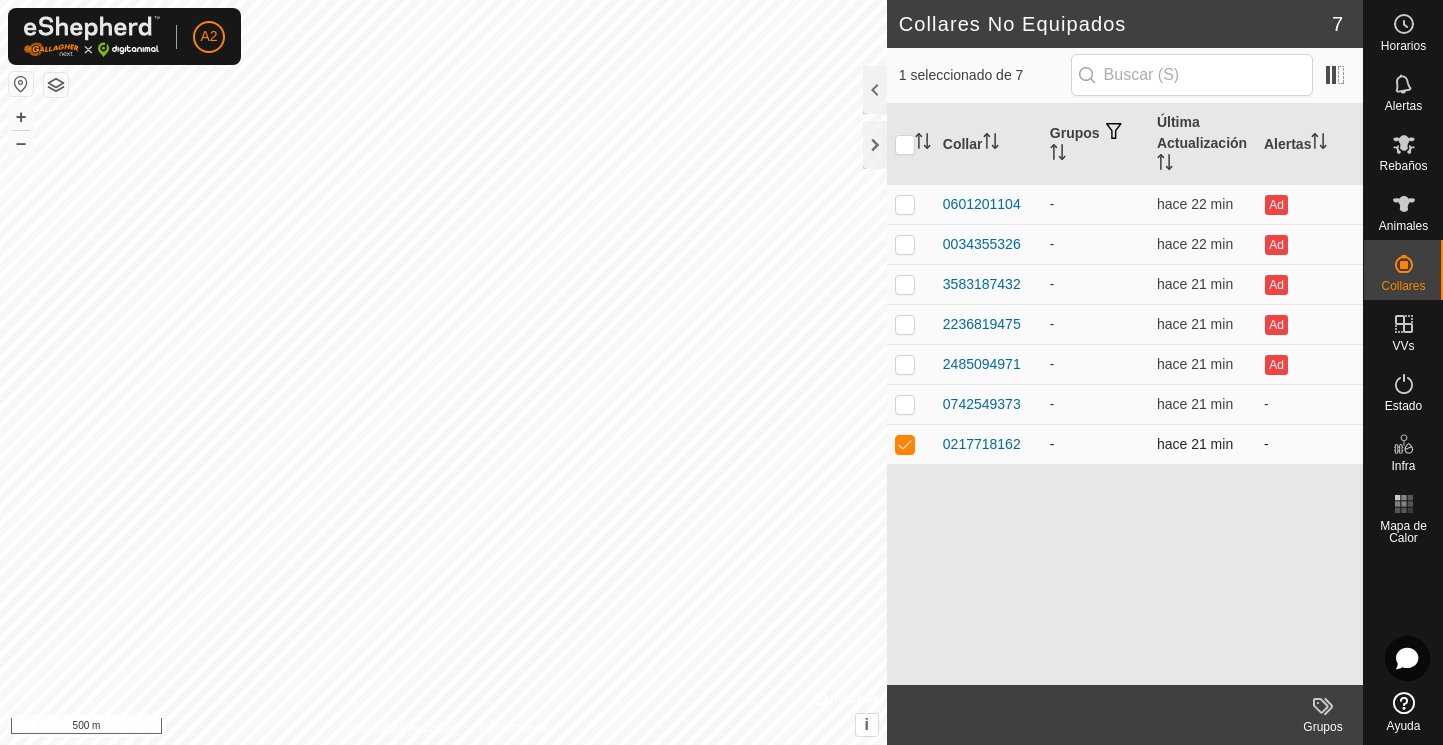 click at bounding box center [905, 444] 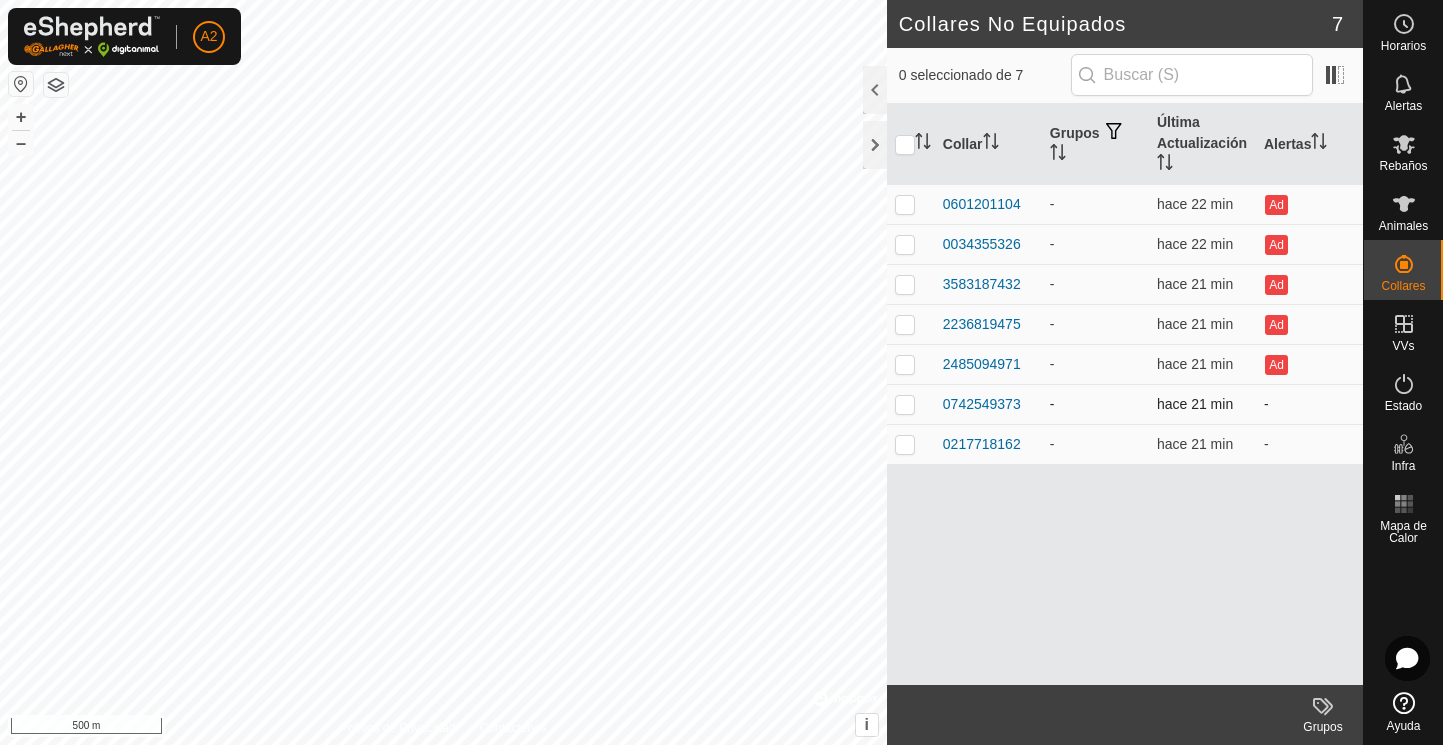 click at bounding box center [905, 404] 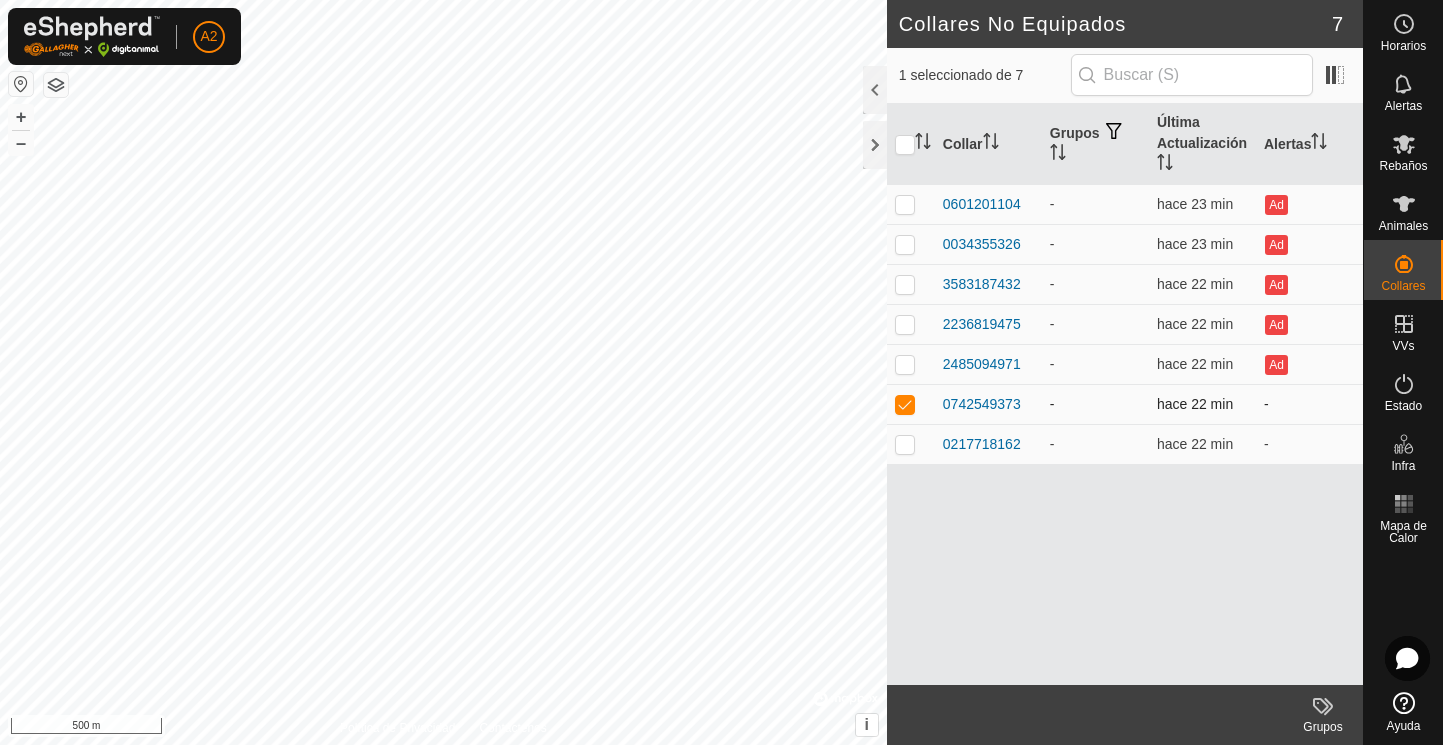 click at bounding box center [905, 404] 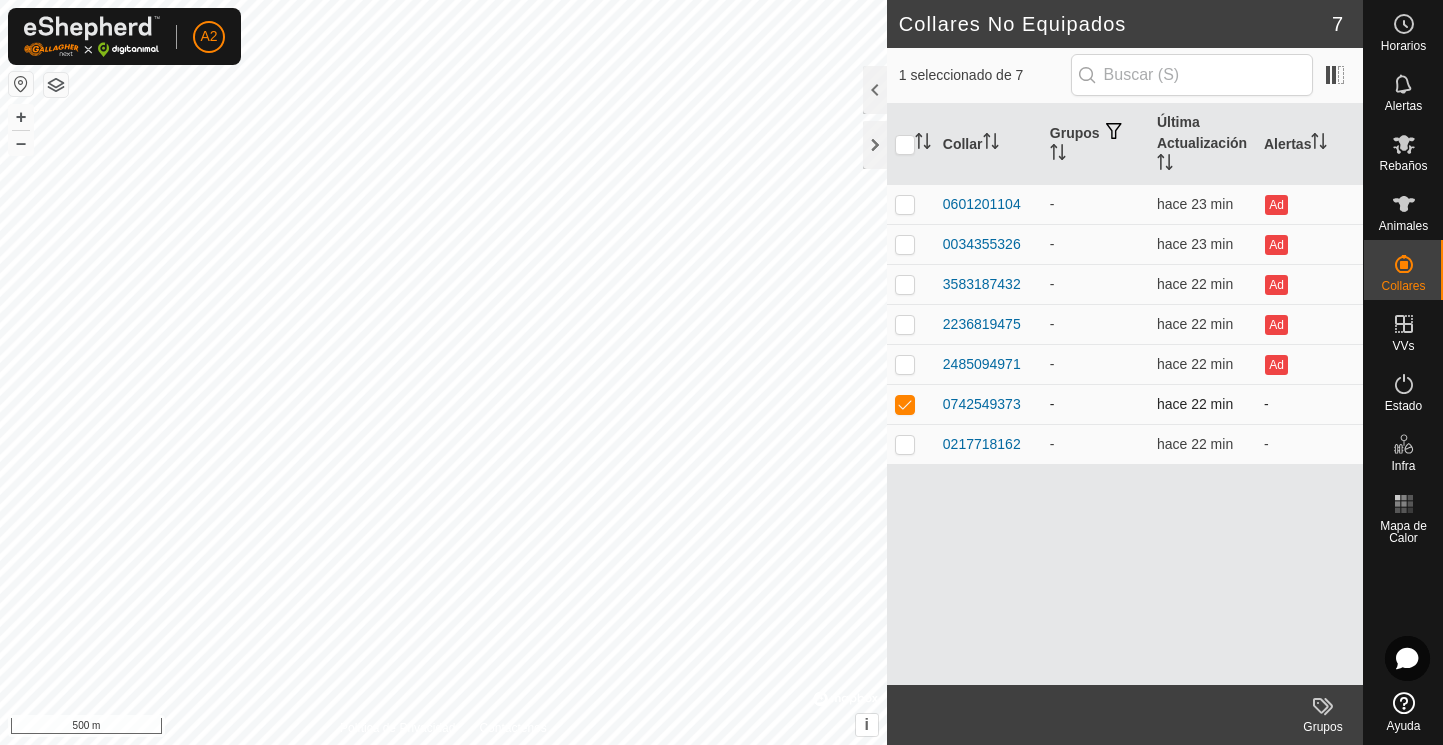 checkbox on "false" 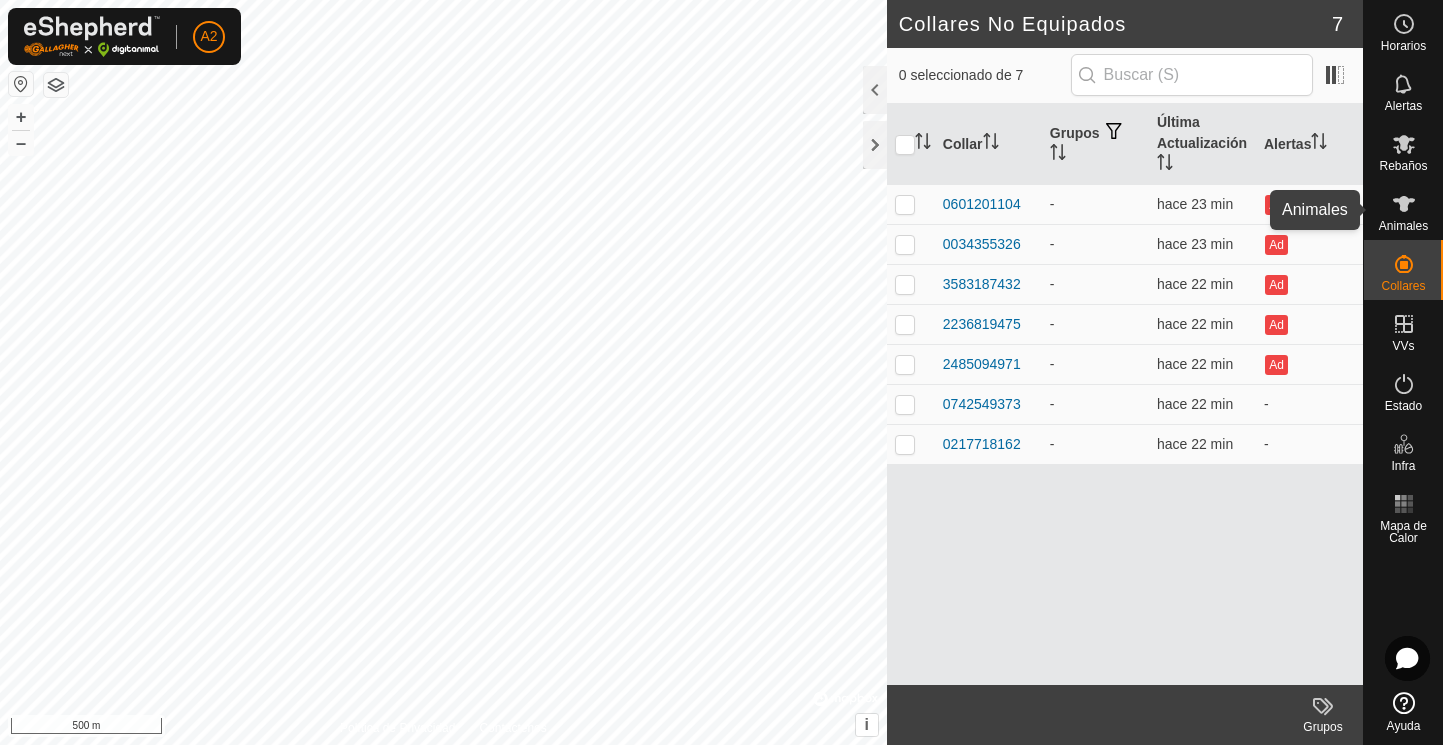 click 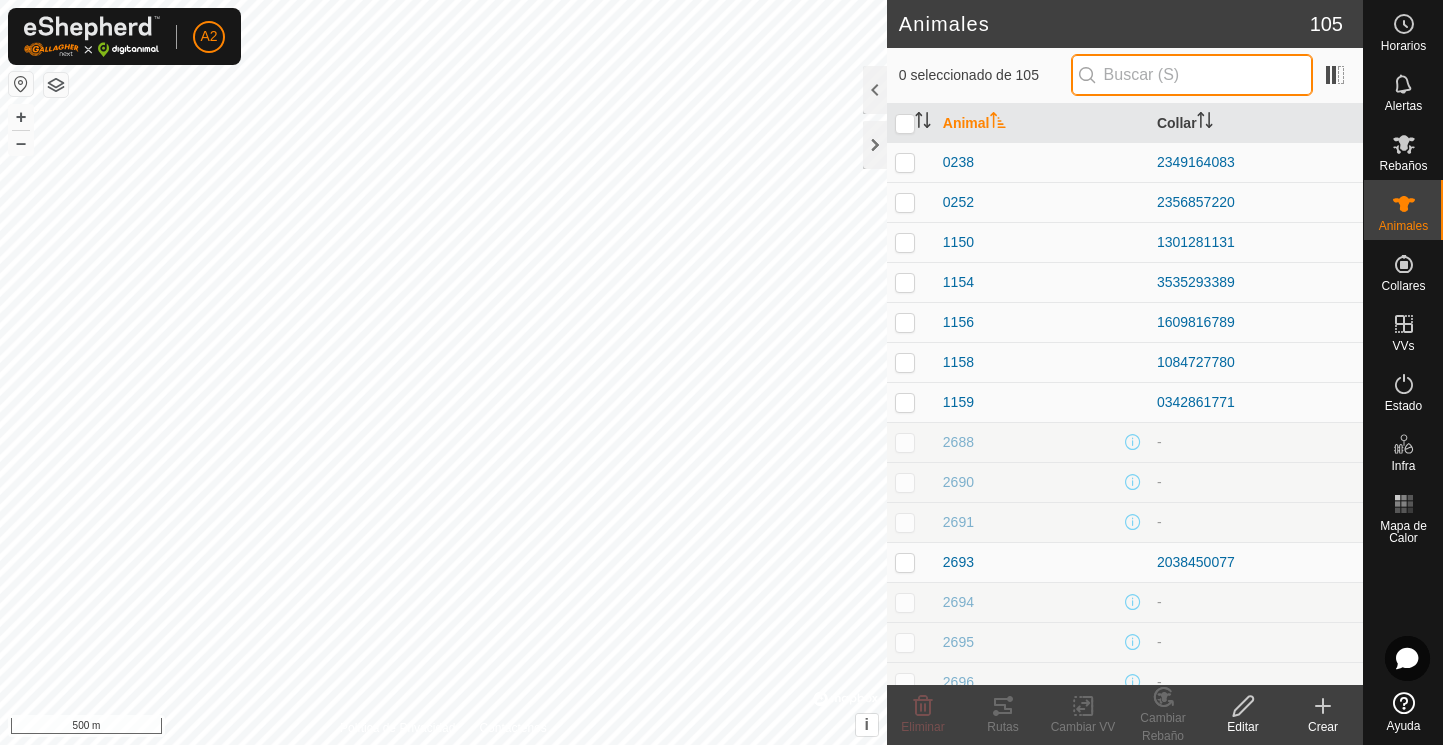 click at bounding box center (1192, 75) 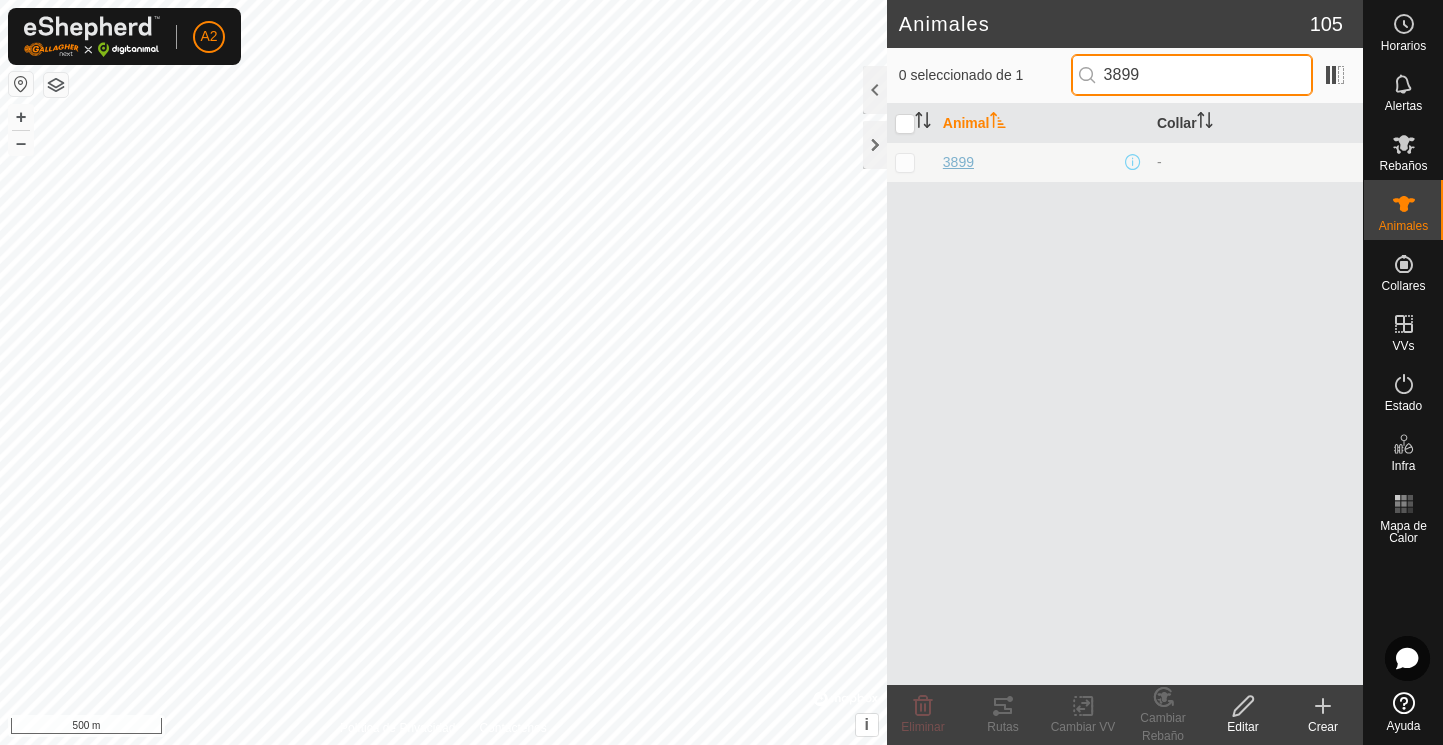 type on "3899" 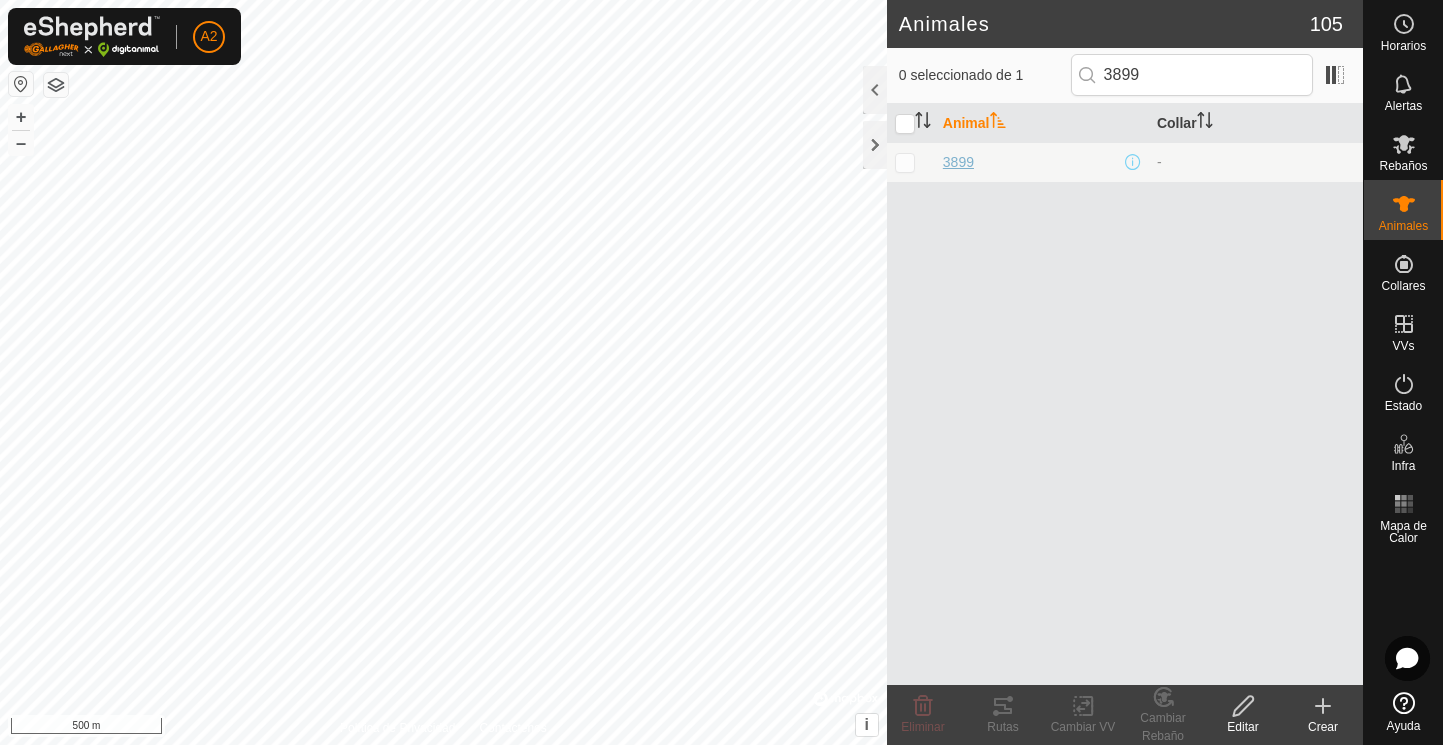click on "3899" at bounding box center (958, 162) 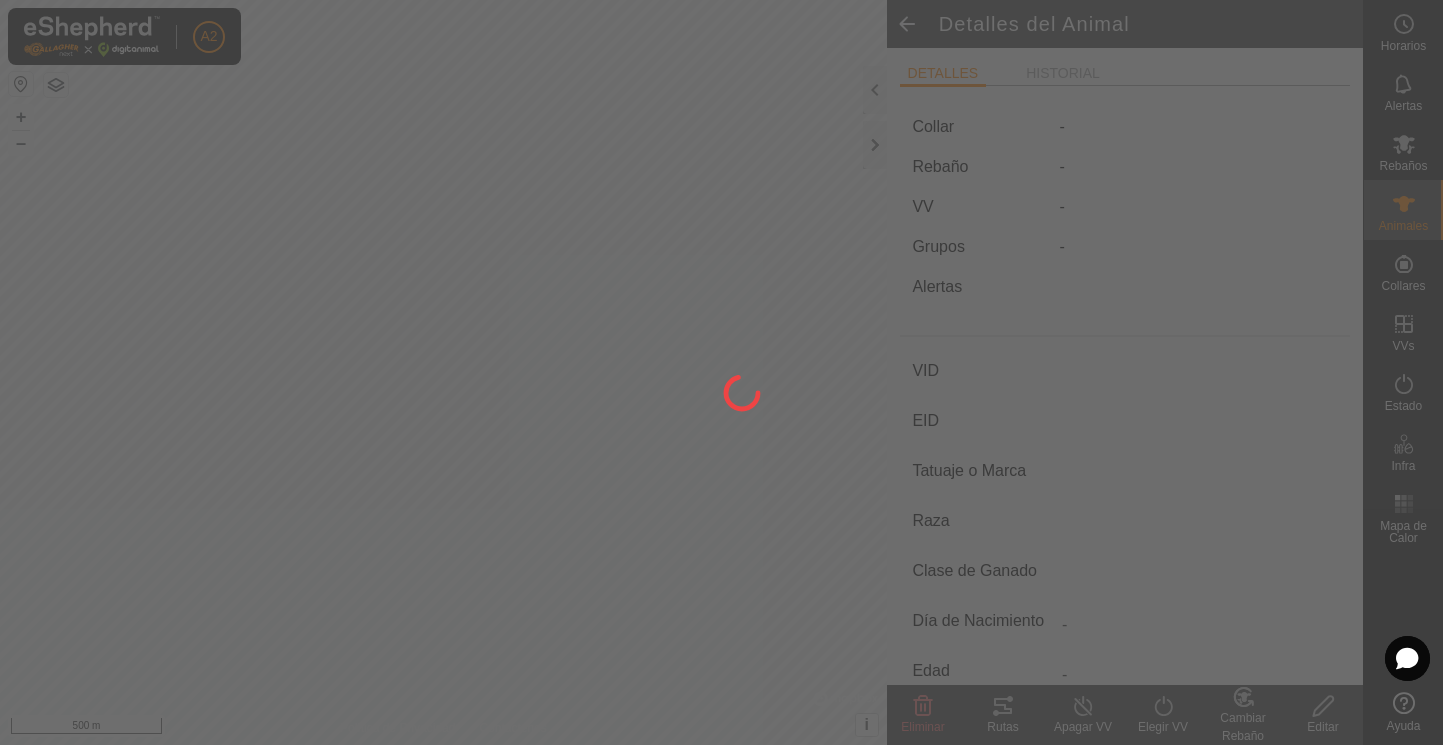 type on "3899" 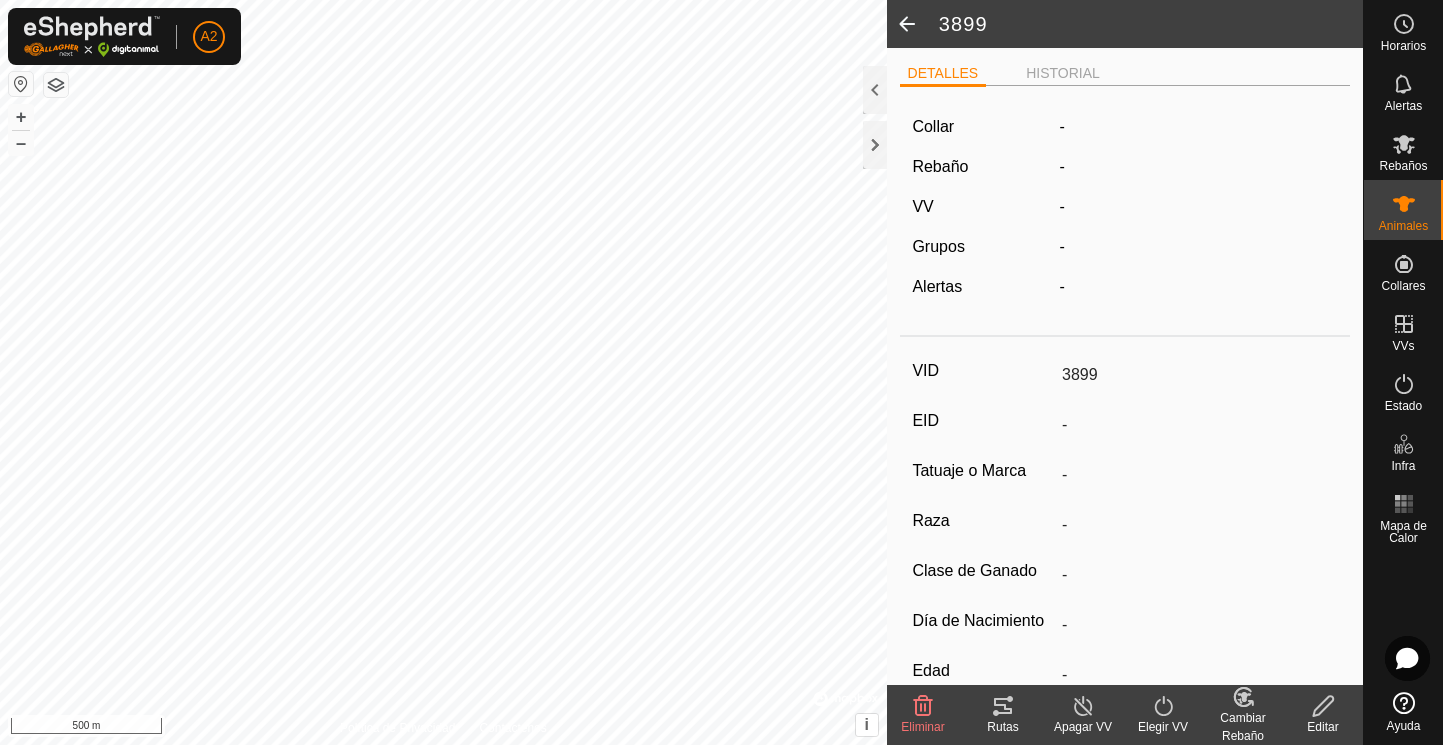 click 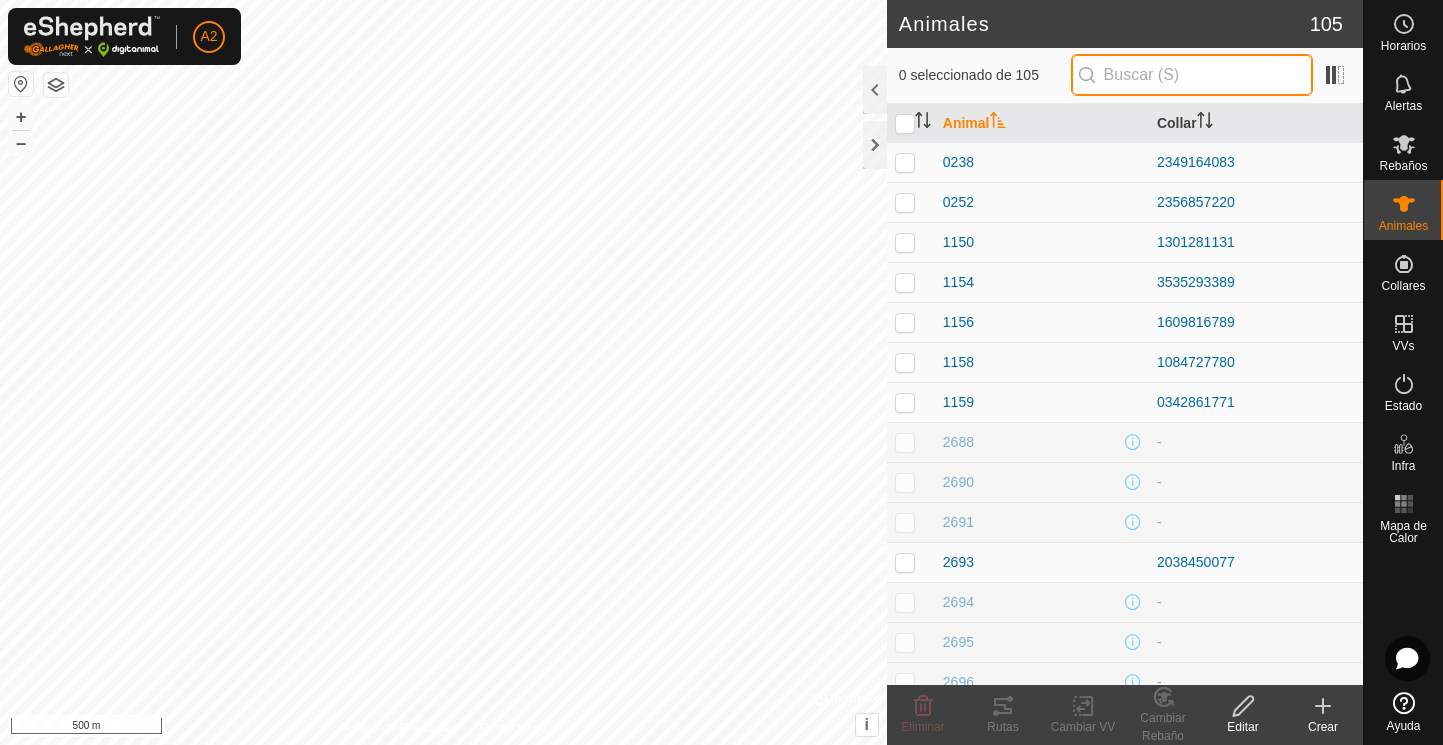 click at bounding box center [1192, 75] 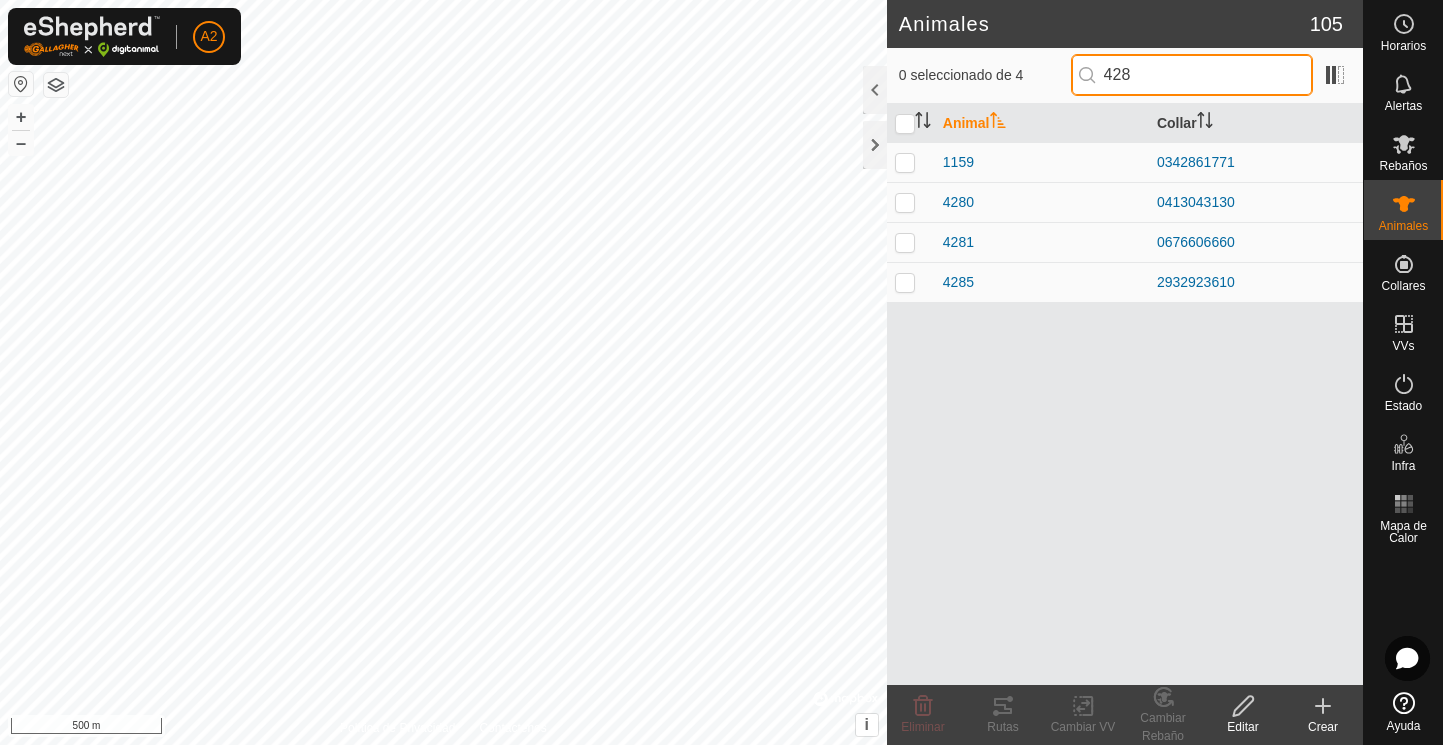 type on "4286" 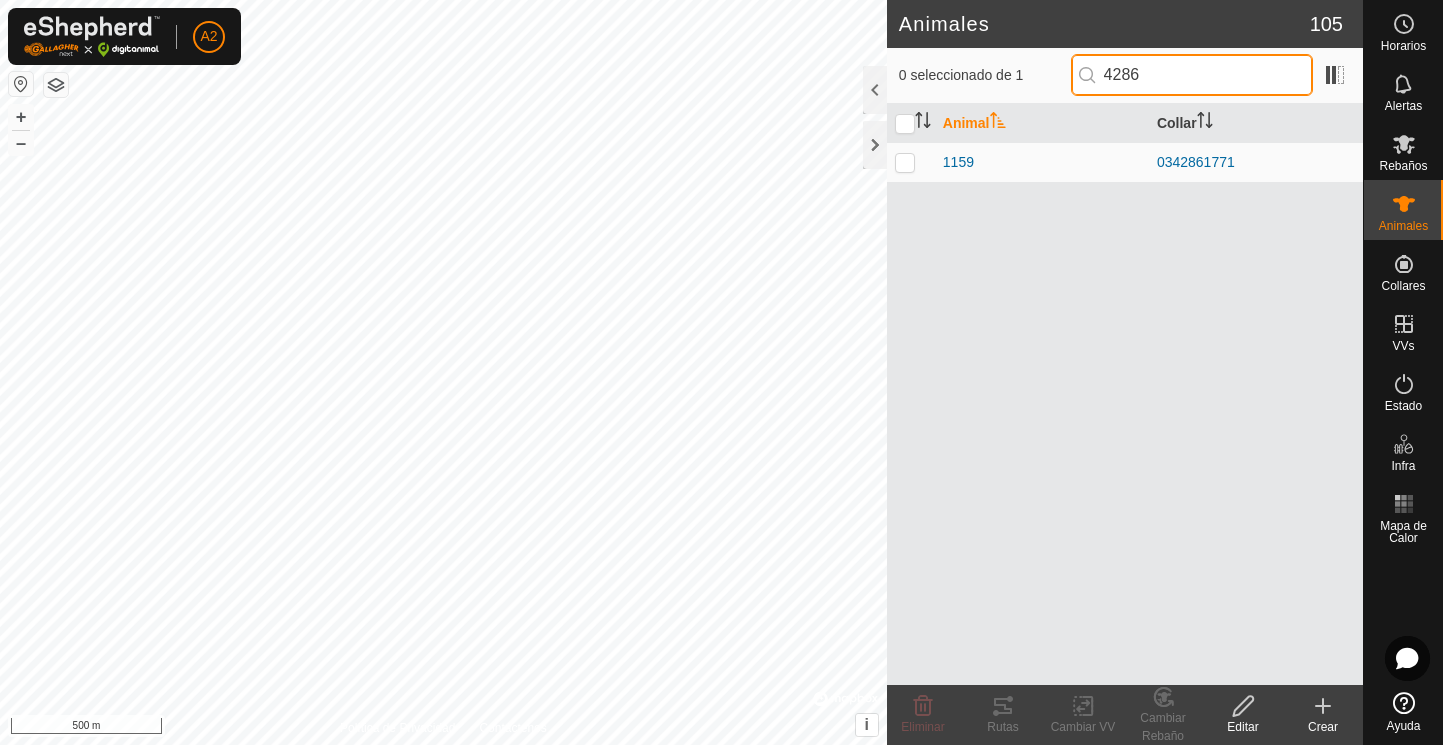 drag, startPoint x: 1159, startPoint y: 74, endPoint x: 1081, endPoint y: 68, distance: 78.23043 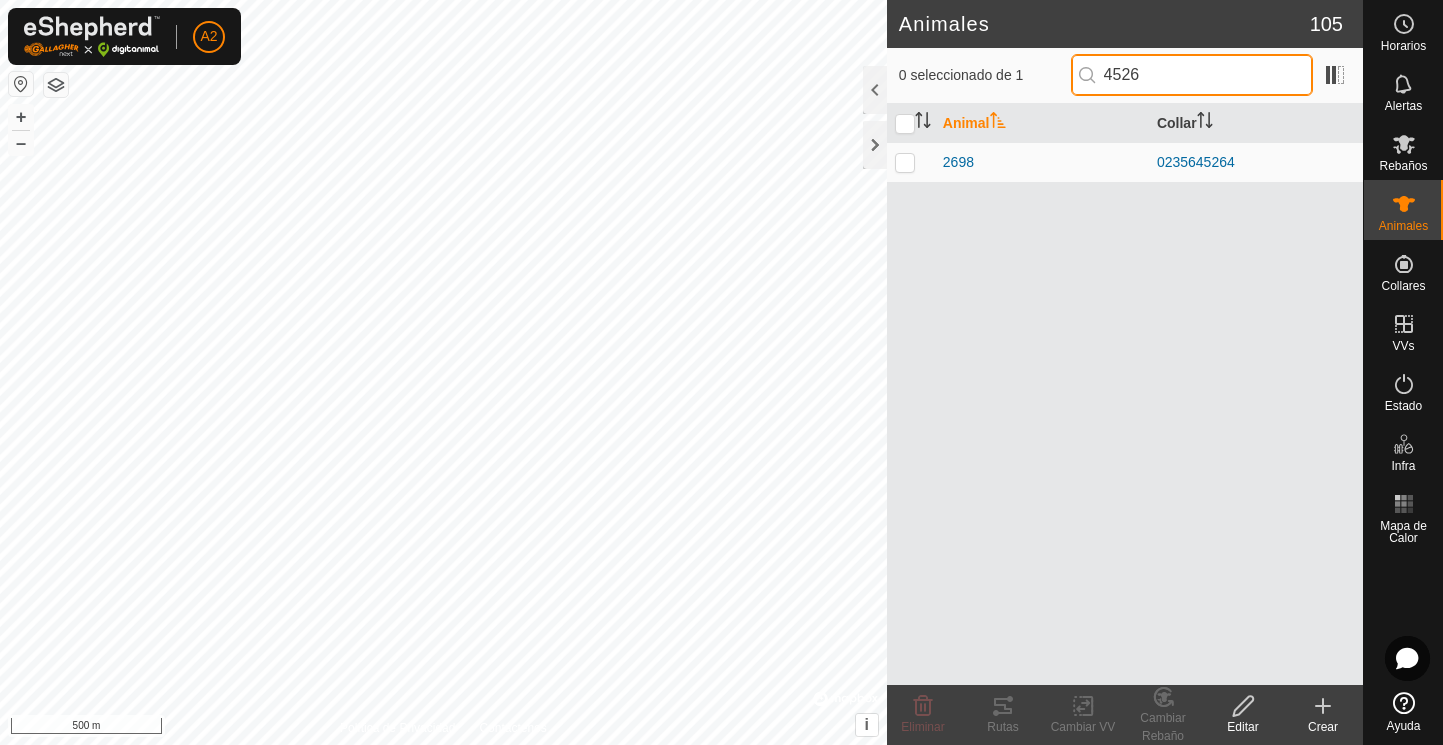 drag, startPoint x: 1157, startPoint y: 70, endPoint x: 1057, endPoint y: 76, distance: 100.17984 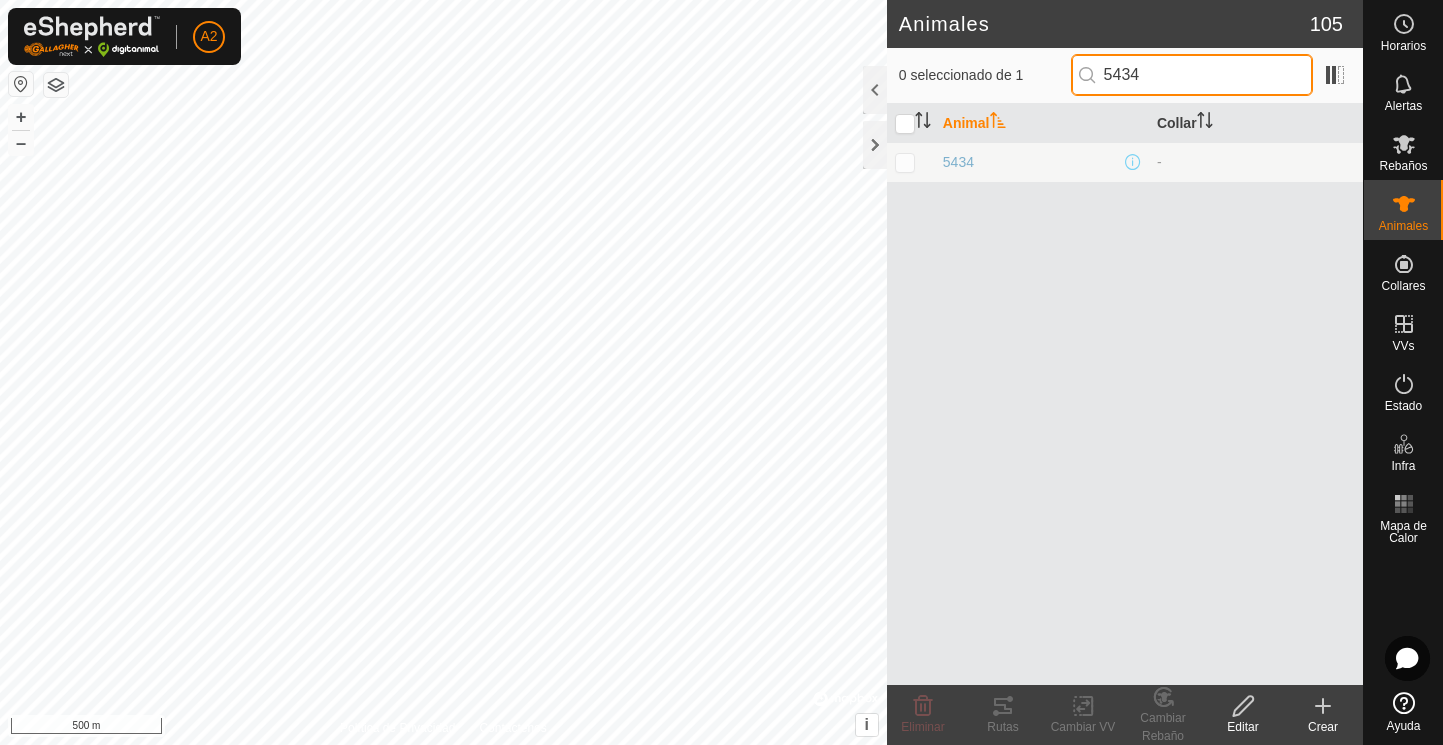 drag, startPoint x: 1149, startPoint y: 75, endPoint x: 1127, endPoint y: 76, distance: 22.022715 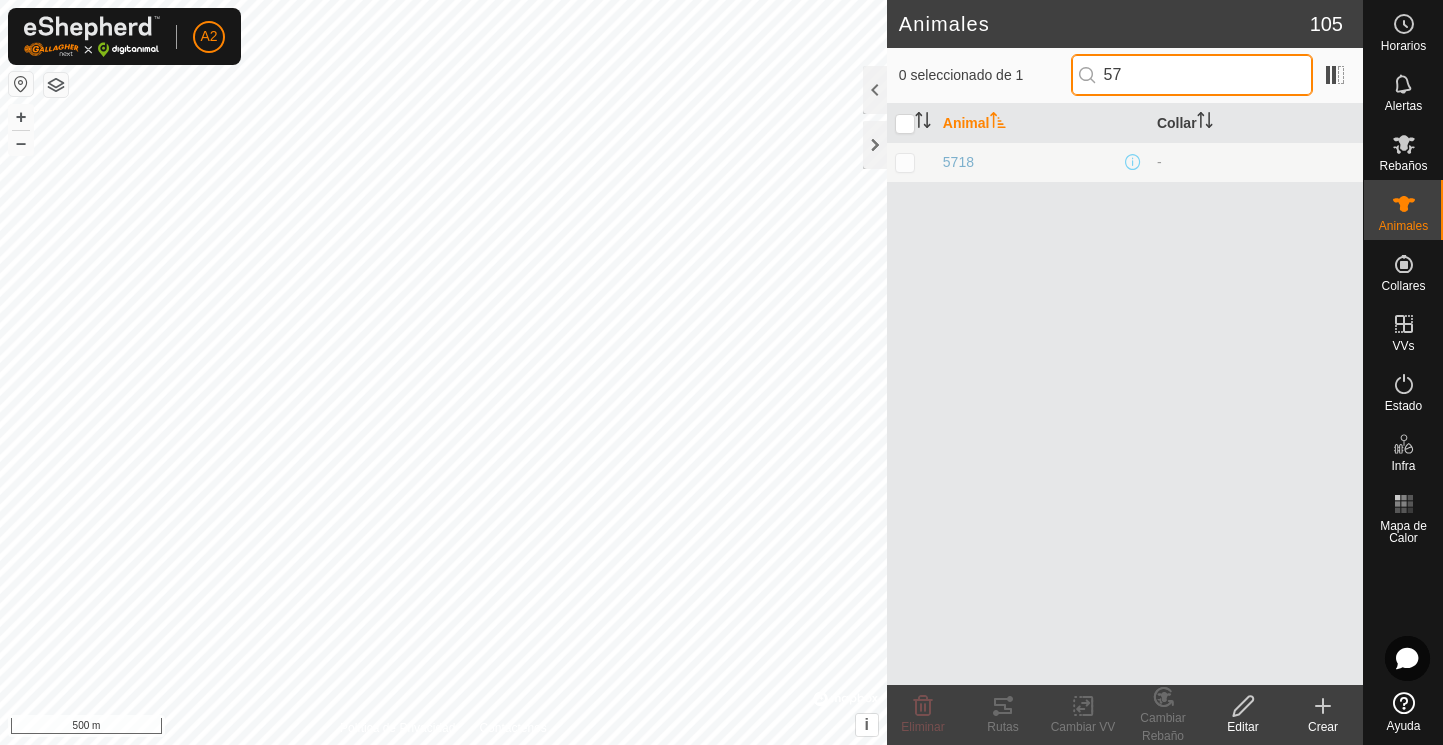 type on "5" 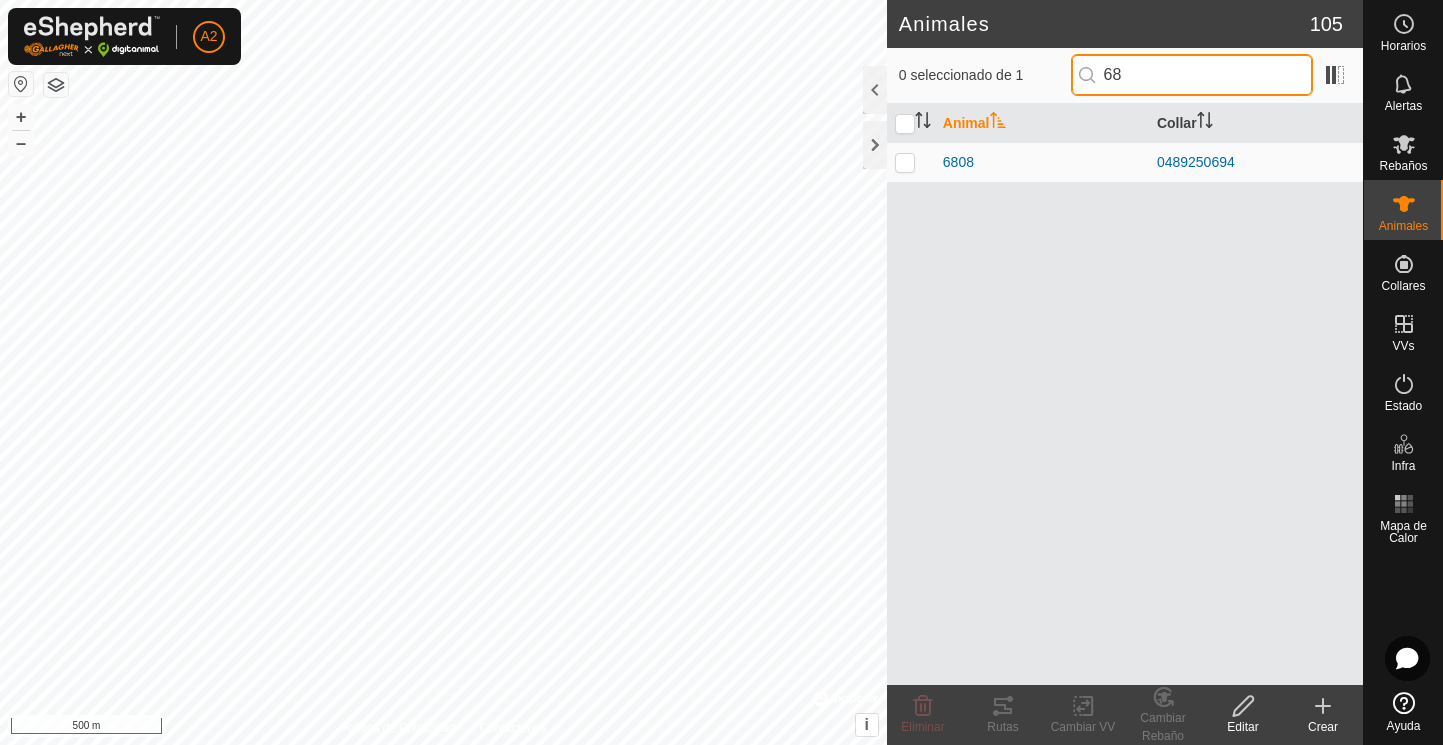 type on "6" 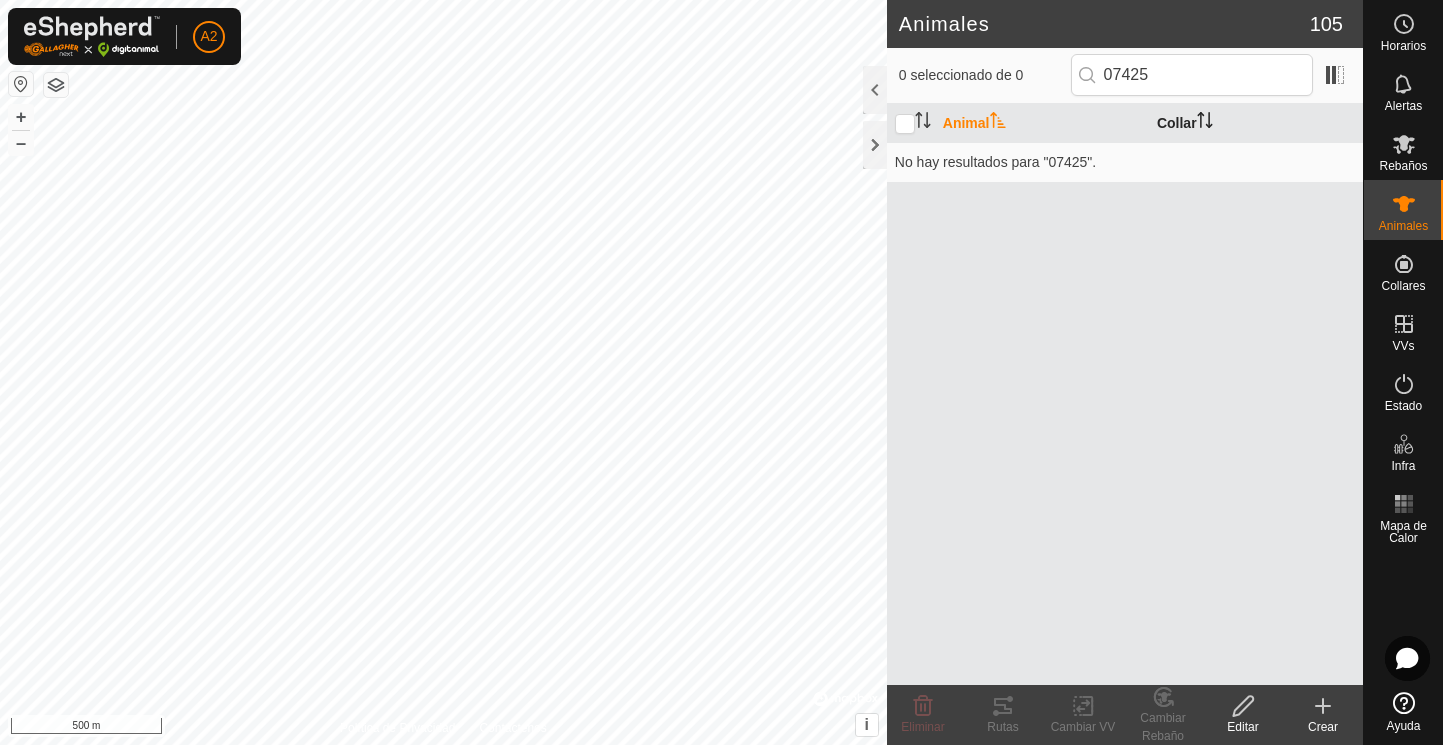 click on "Collar" at bounding box center (1256, 123) 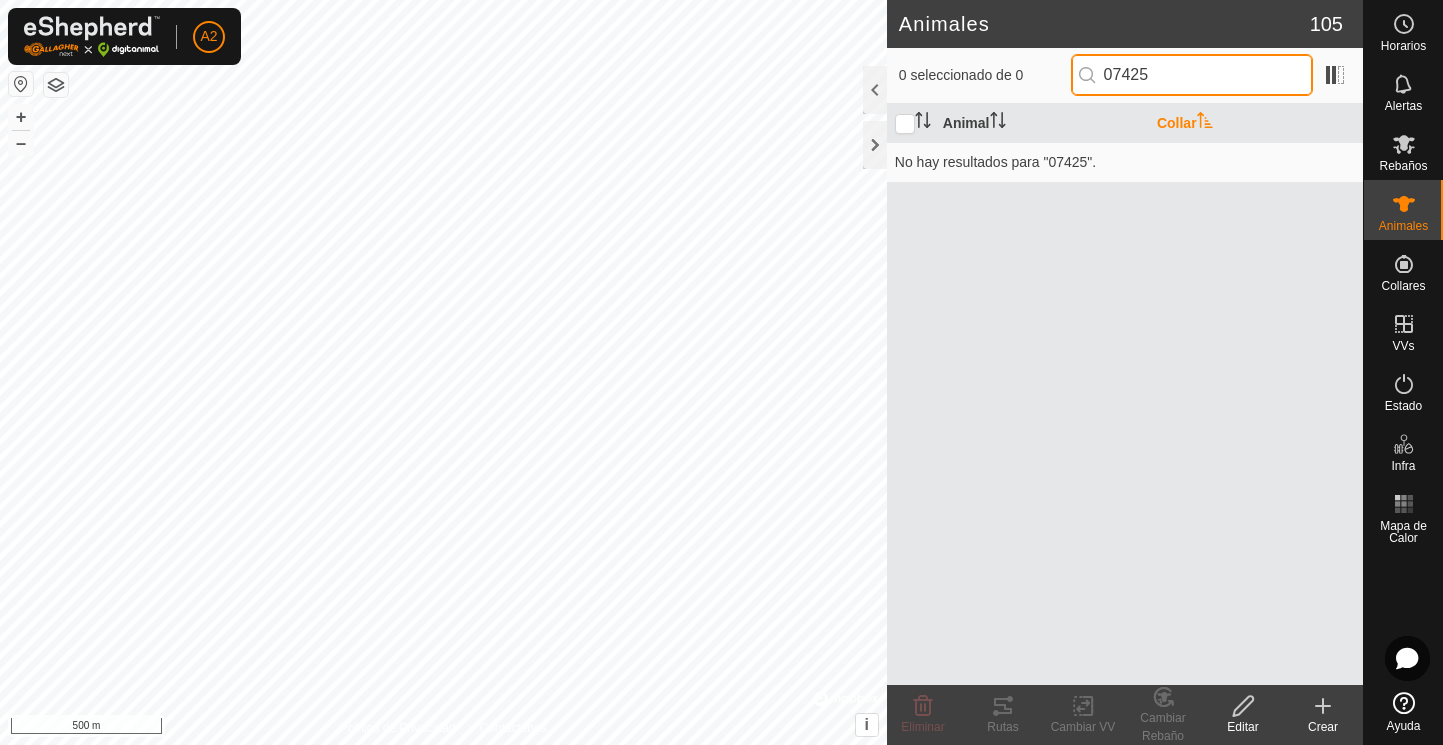 click on "07425" at bounding box center [1192, 75] 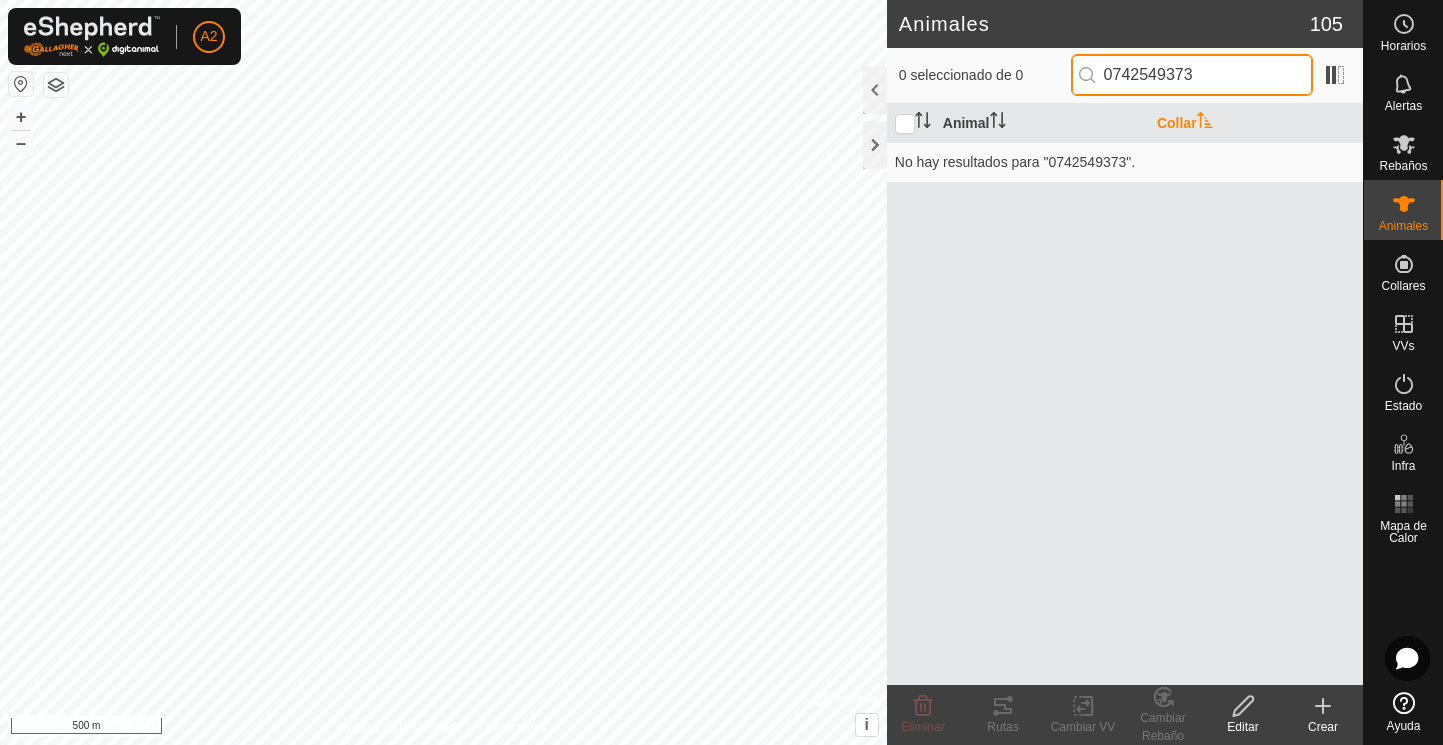 type on "0742549373" 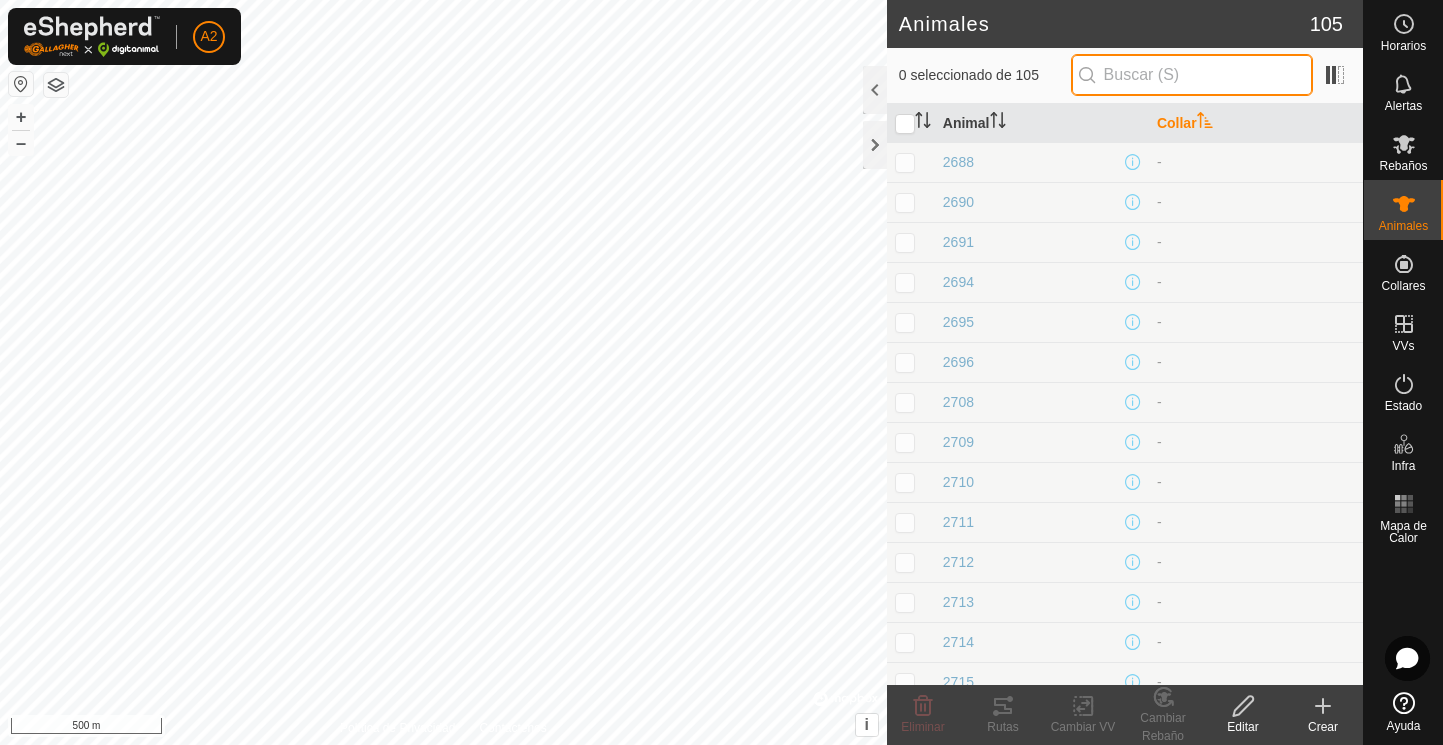 click at bounding box center (1192, 75) 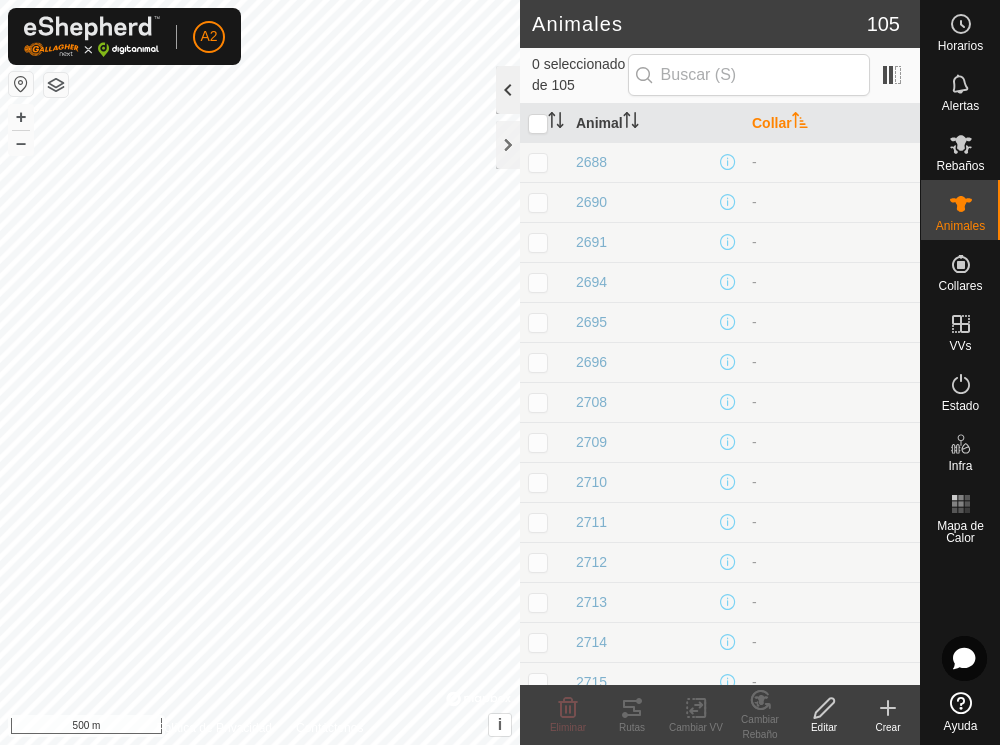 click 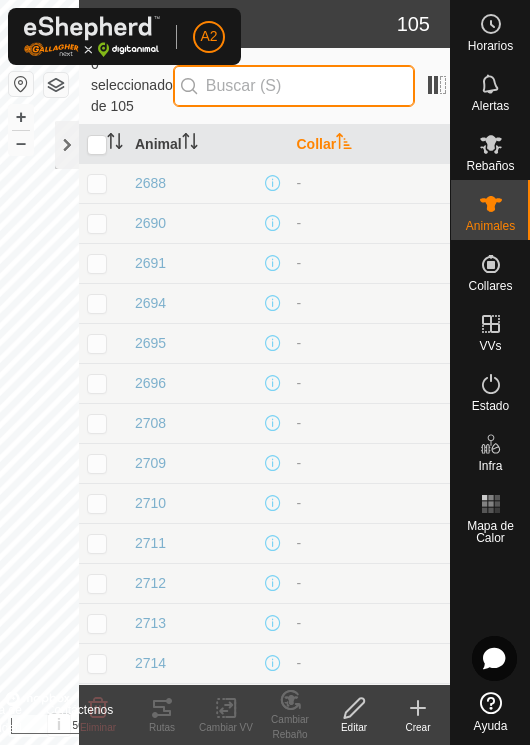 click at bounding box center [294, 86] 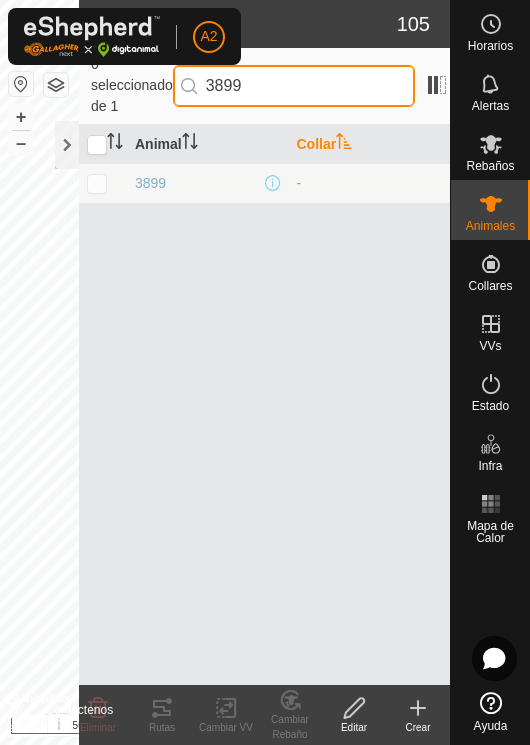 drag, startPoint x: 261, startPoint y: 89, endPoint x: 46, endPoint y: 73, distance: 215.59453 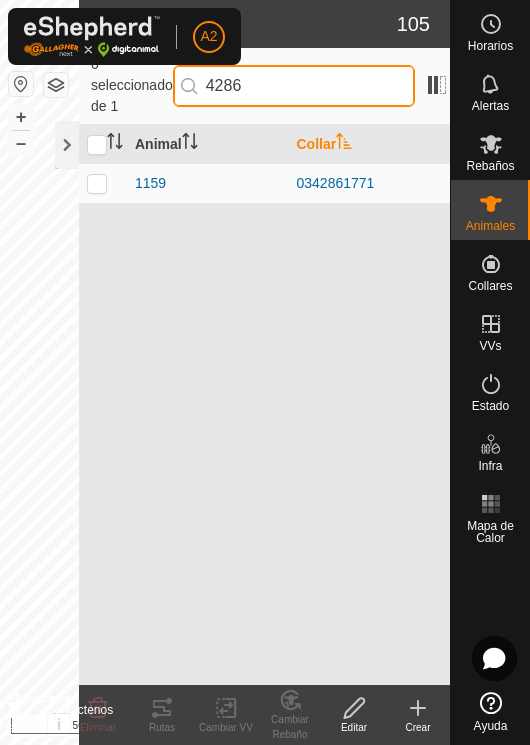 drag, startPoint x: 256, startPoint y: 91, endPoint x: 168, endPoint y: 91, distance: 88 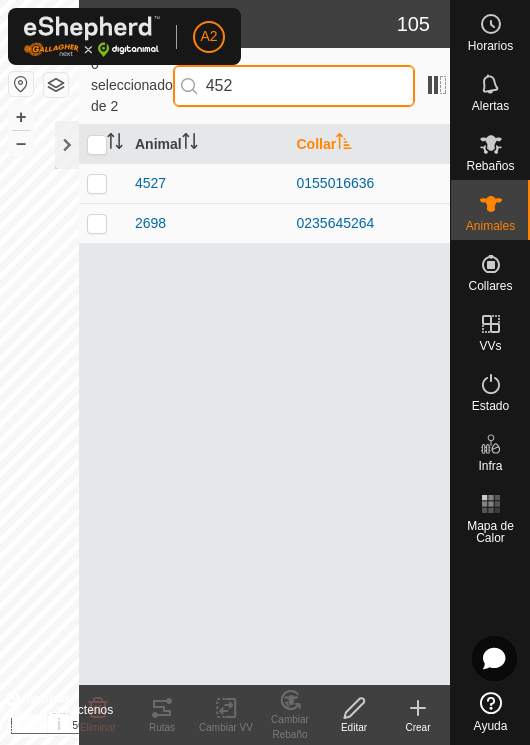 type on "4526" 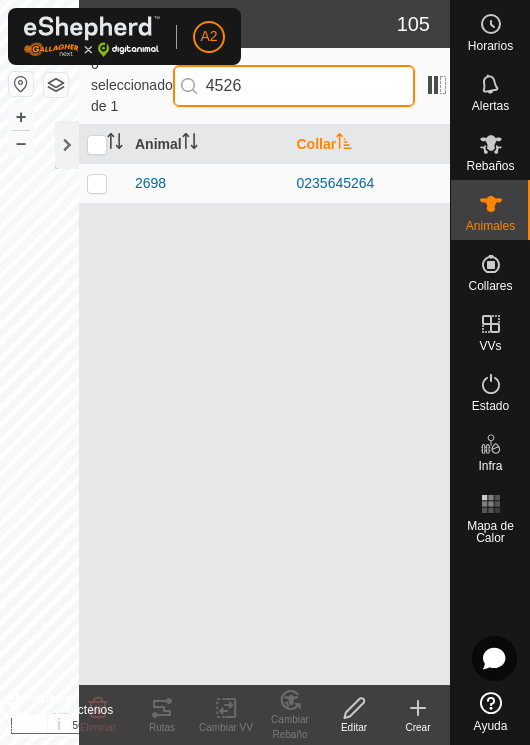 drag, startPoint x: 254, startPoint y: 88, endPoint x: 128, endPoint y: 80, distance: 126.253716 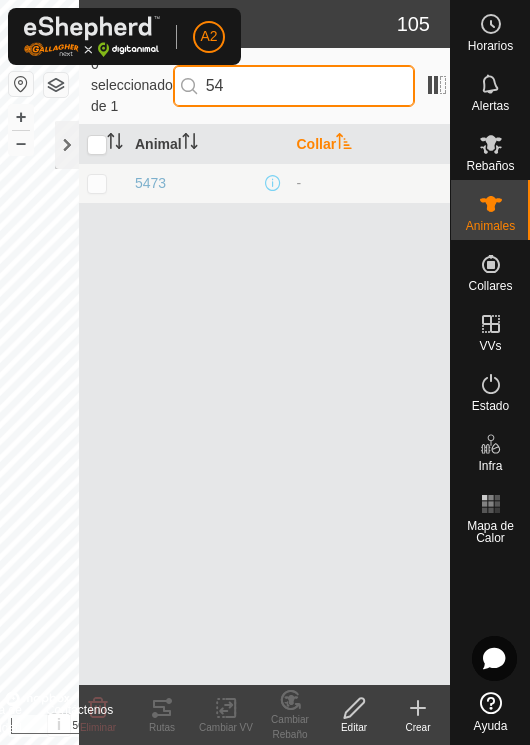 type on "5" 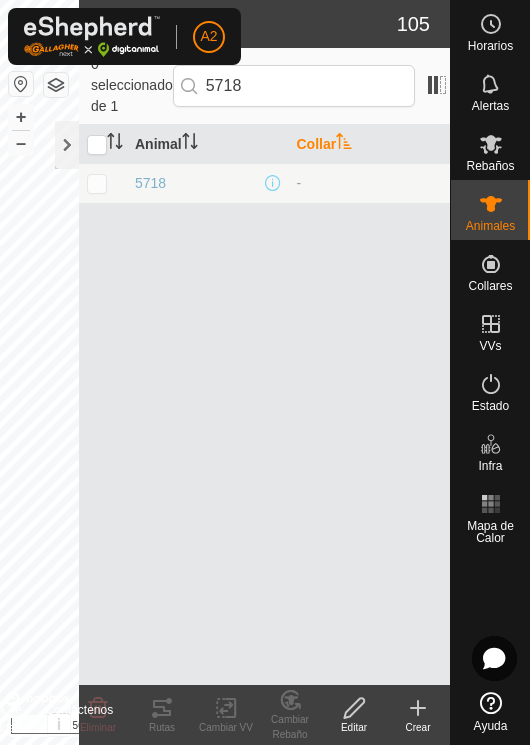click on "Animal   Collar   5718   -" at bounding box center [264, 405] 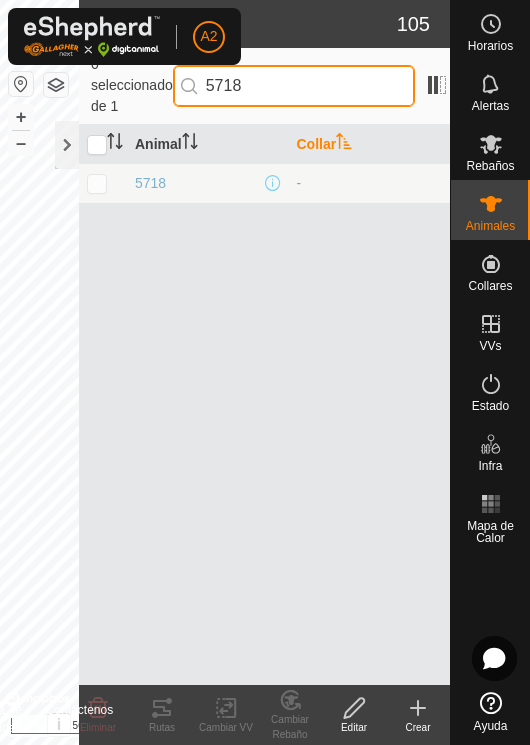 drag, startPoint x: 263, startPoint y: 88, endPoint x: 40, endPoint y: 68, distance: 223.89507 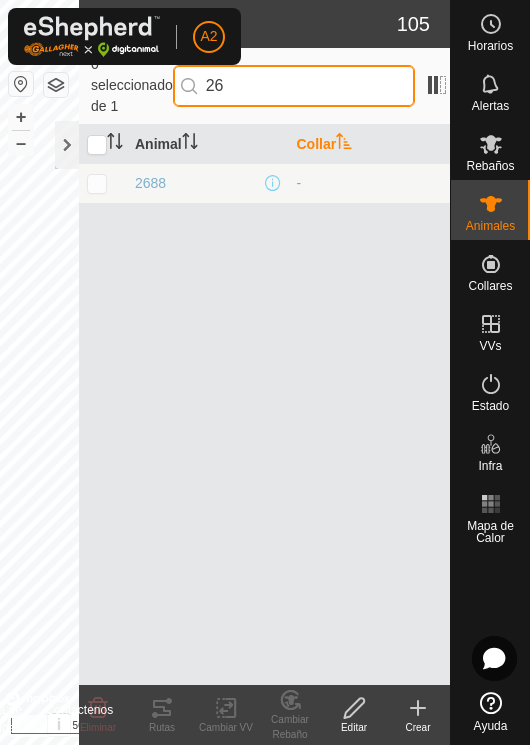 type on "2" 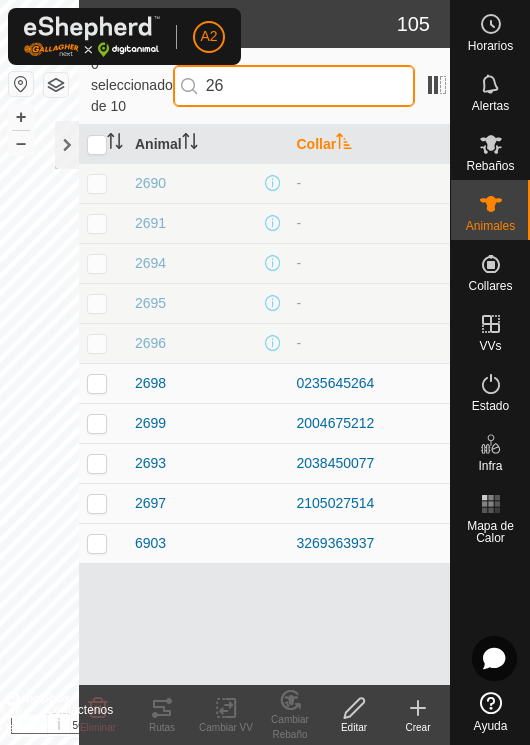 type on "2" 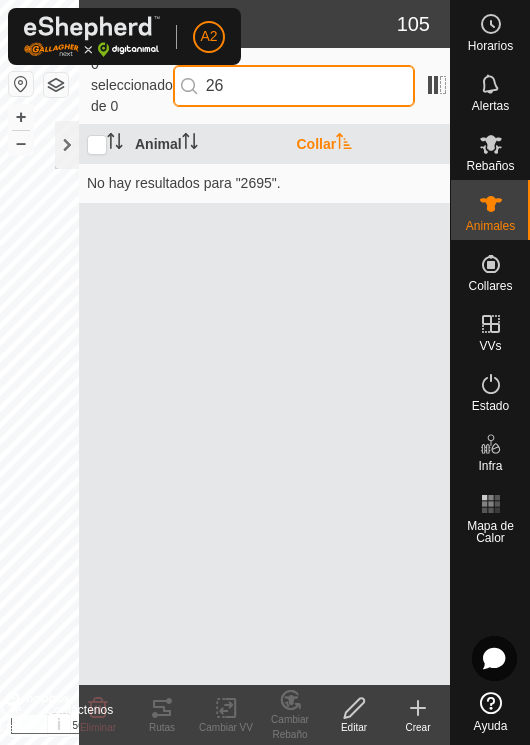 type on "2" 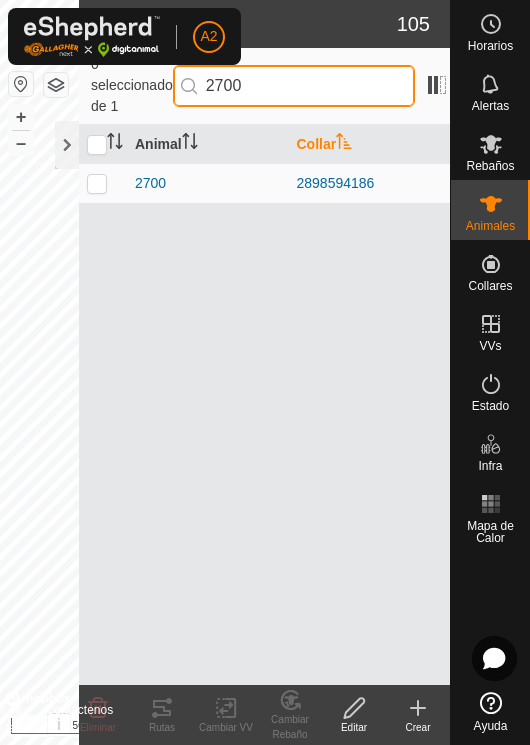drag, startPoint x: 206, startPoint y: 80, endPoint x: 295, endPoint y: 81, distance: 89.005615 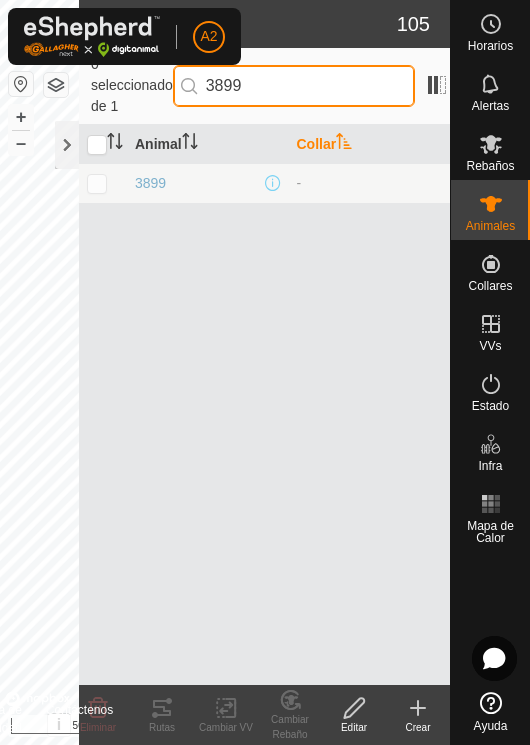 drag, startPoint x: 260, startPoint y: 86, endPoint x: 153, endPoint y: 83, distance: 107.042046 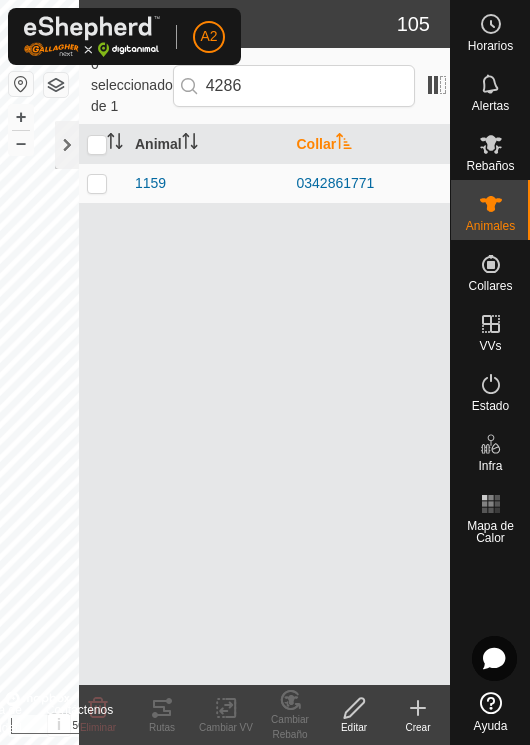 click on "0 seleccionado de 1" at bounding box center (132, 85) 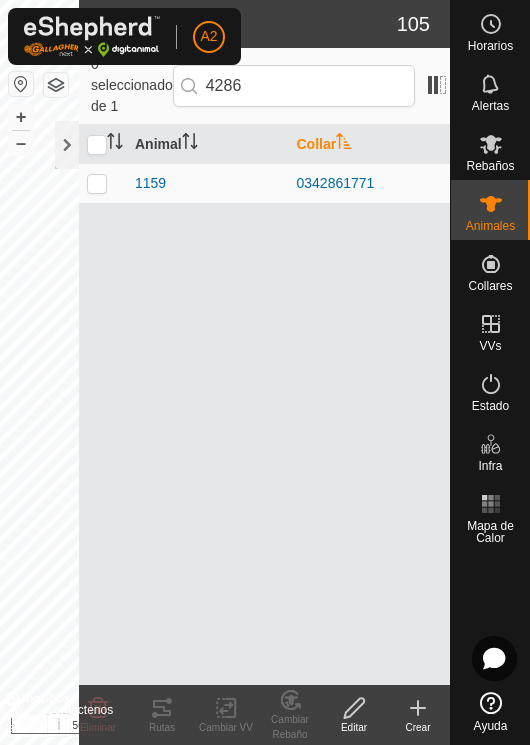 click on "Animal   Collar   1159   0342861771" at bounding box center (264, 405) 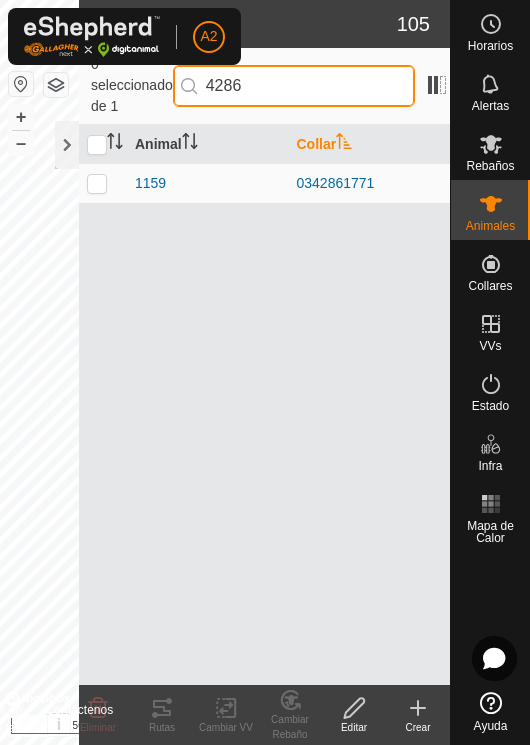 drag, startPoint x: 264, startPoint y: 82, endPoint x: 159, endPoint y: 82, distance: 105 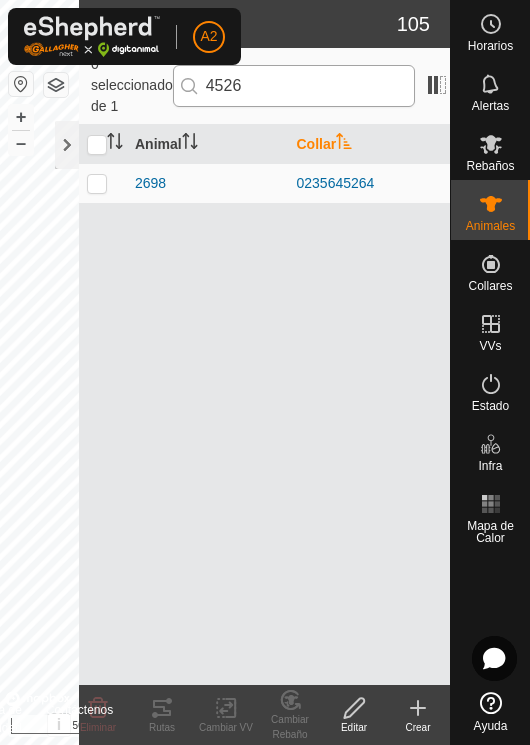 click on "0 seleccionado de 1" at bounding box center [132, 85] 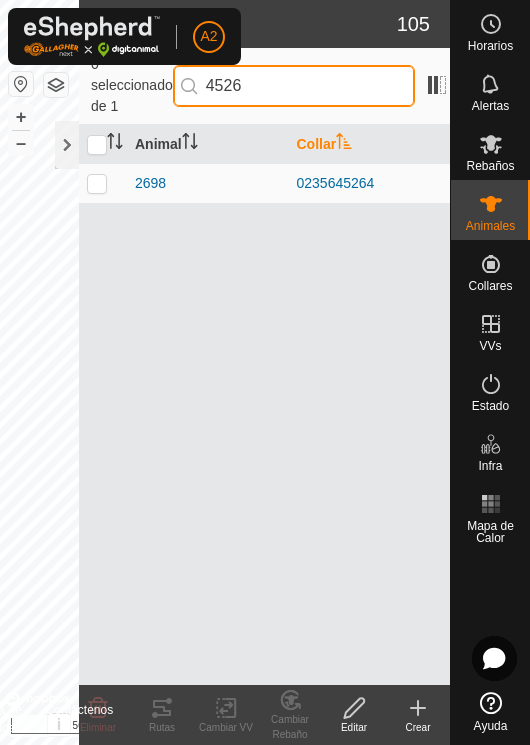 drag, startPoint x: 262, startPoint y: 81, endPoint x: 98, endPoint y: 80, distance: 164.00305 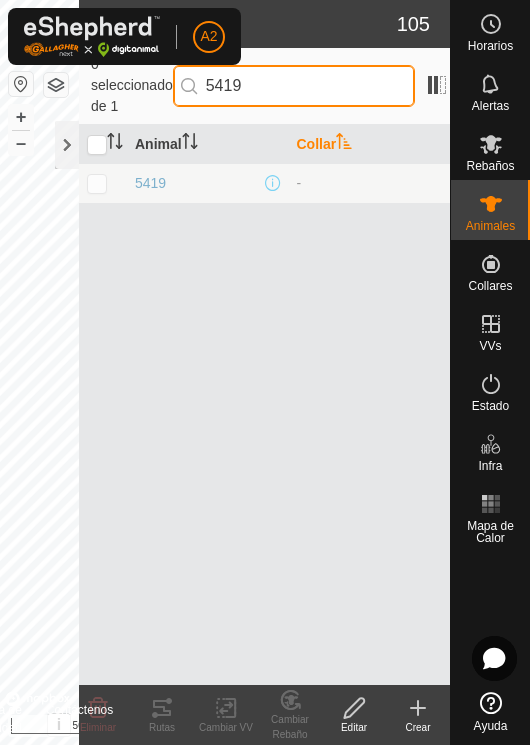 drag, startPoint x: 266, startPoint y: 79, endPoint x: 223, endPoint y: 83, distance: 43.185646 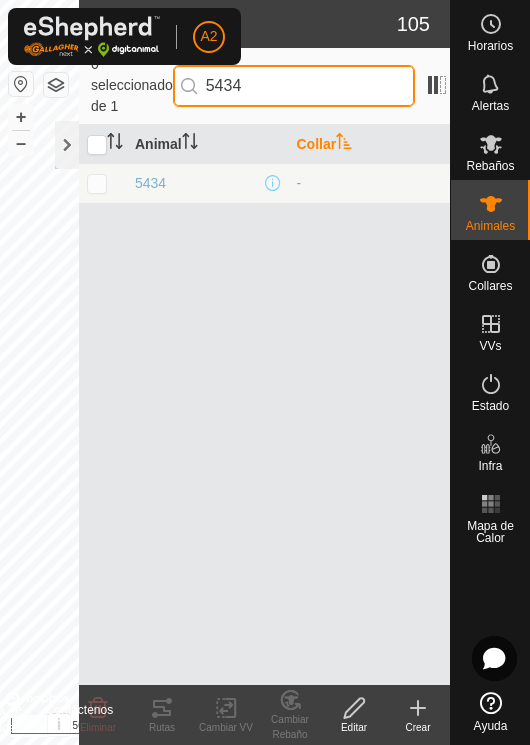 drag, startPoint x: 258, startPoint y: 84, endPoint x: 226, endPoint y: 84, distance: 32 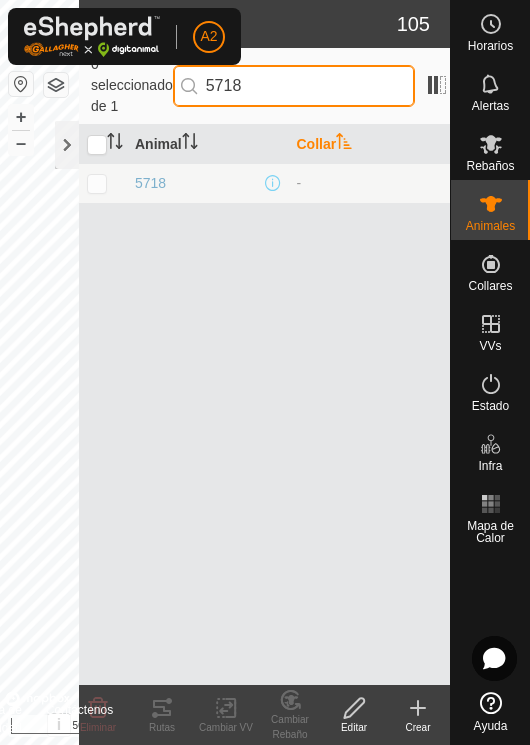 type on "5718" 